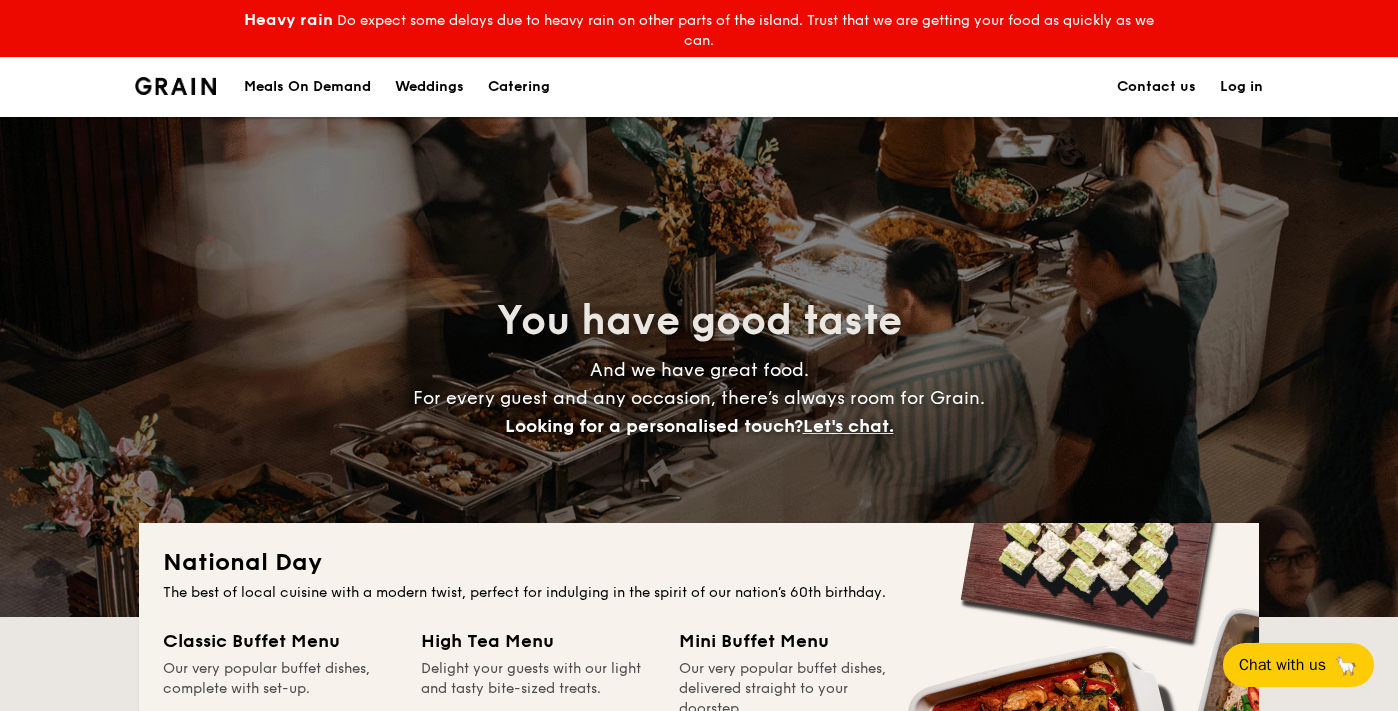click on "Meals On Demand" at bounding box center (307, 87) 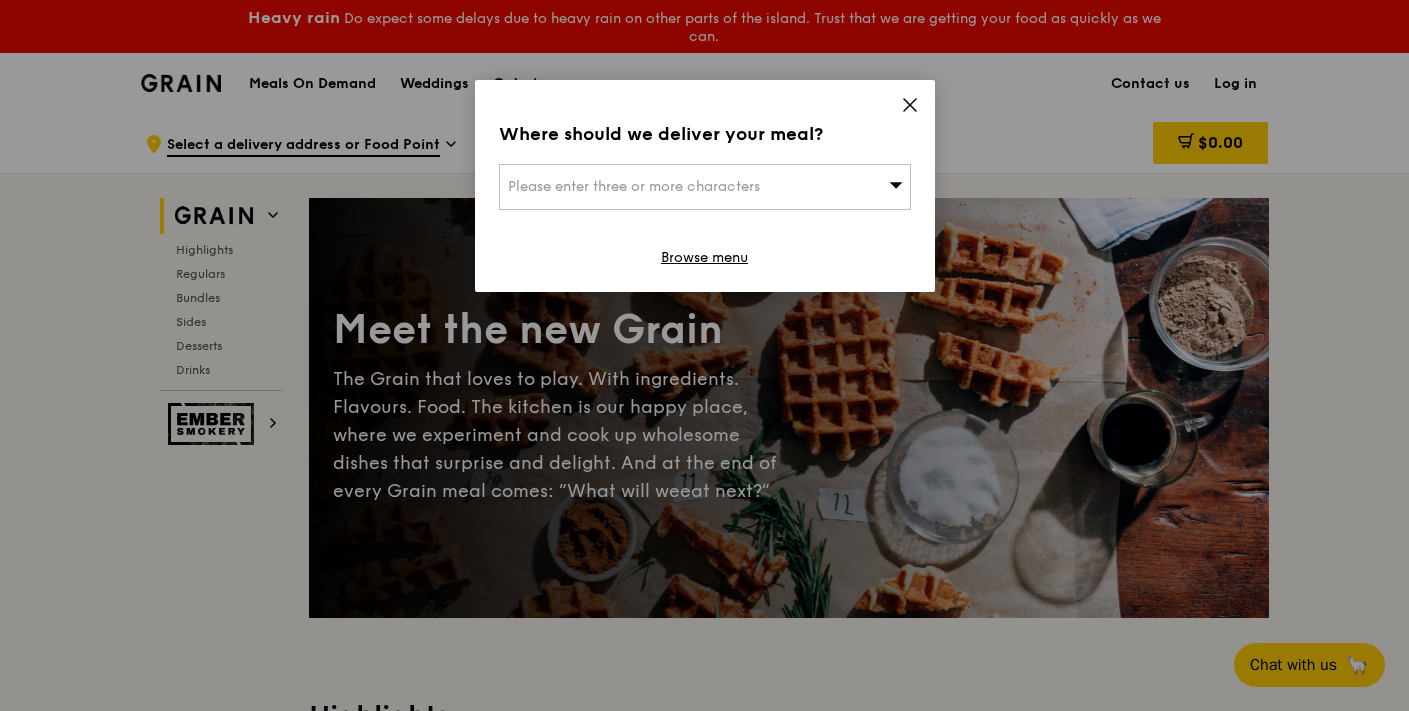 scroll, scrollTop: 0, scrollLeft: 0, axis: both 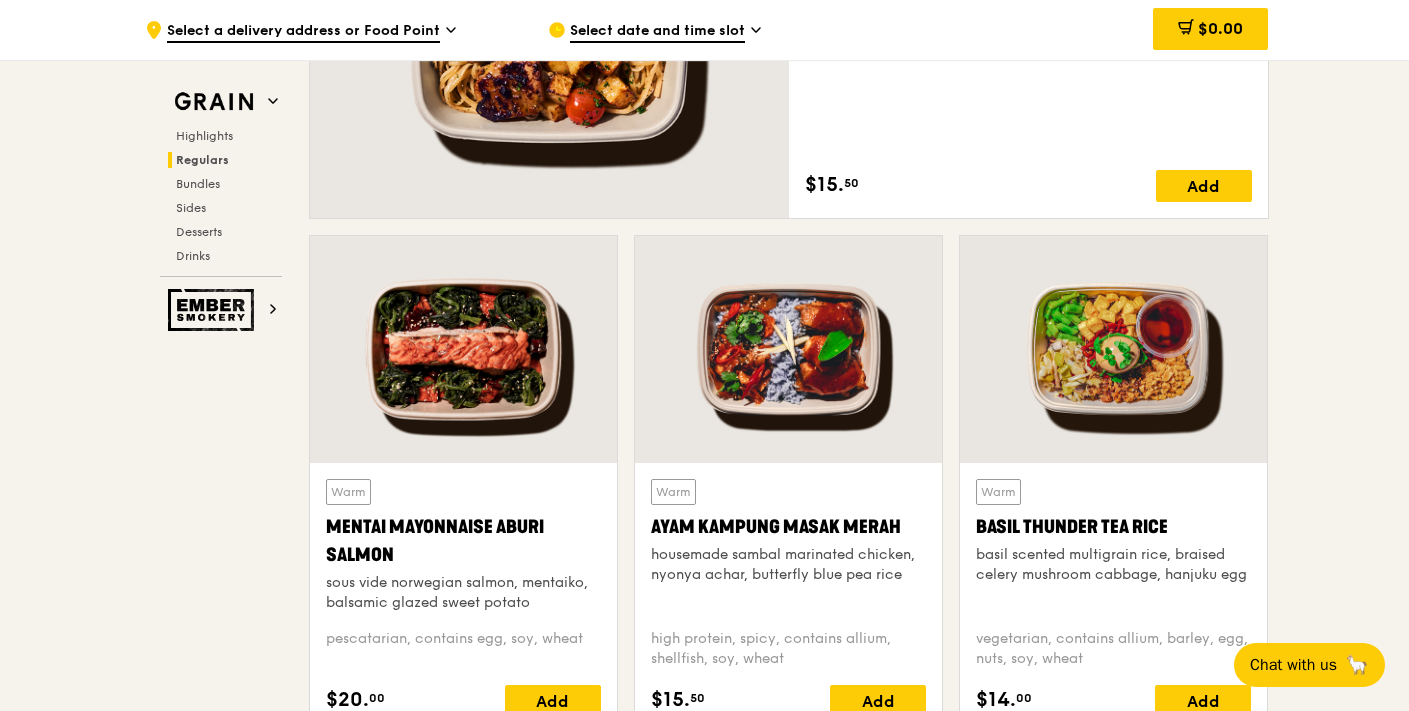 click on "Grain
Highlights
Regulars
Bundles
Sides
Desserts
Drinks
Ember Smokery
Meet the new Grain The Grain that loves to play. With ingredients. Flavours. Food. The kitchen is our happy place, where we experiment and cook up wholesome dishes that surprise and delight. And at the end of every Grain meal comes: “What will we  eat next?”
Highlights
Weekly rotating dishes inspired by flavours from around the world.
Warm
Grain's Curry Chicken Stew (and buns)
nyonya curry paste, mini bread roll, roasted potato
spicy, contains allium, dairy, egg, soy, wheat
$15.
00
Add
Warm
Assam Spiced Fish Curry
assam spiced broth, baked white fish, butterfly blue pea rice
pescatarian, spicy, contains allium, egg, nuts, shellfish, soy, wheat
$14.
50
Add
$6." at bounding box center [705, 2697] 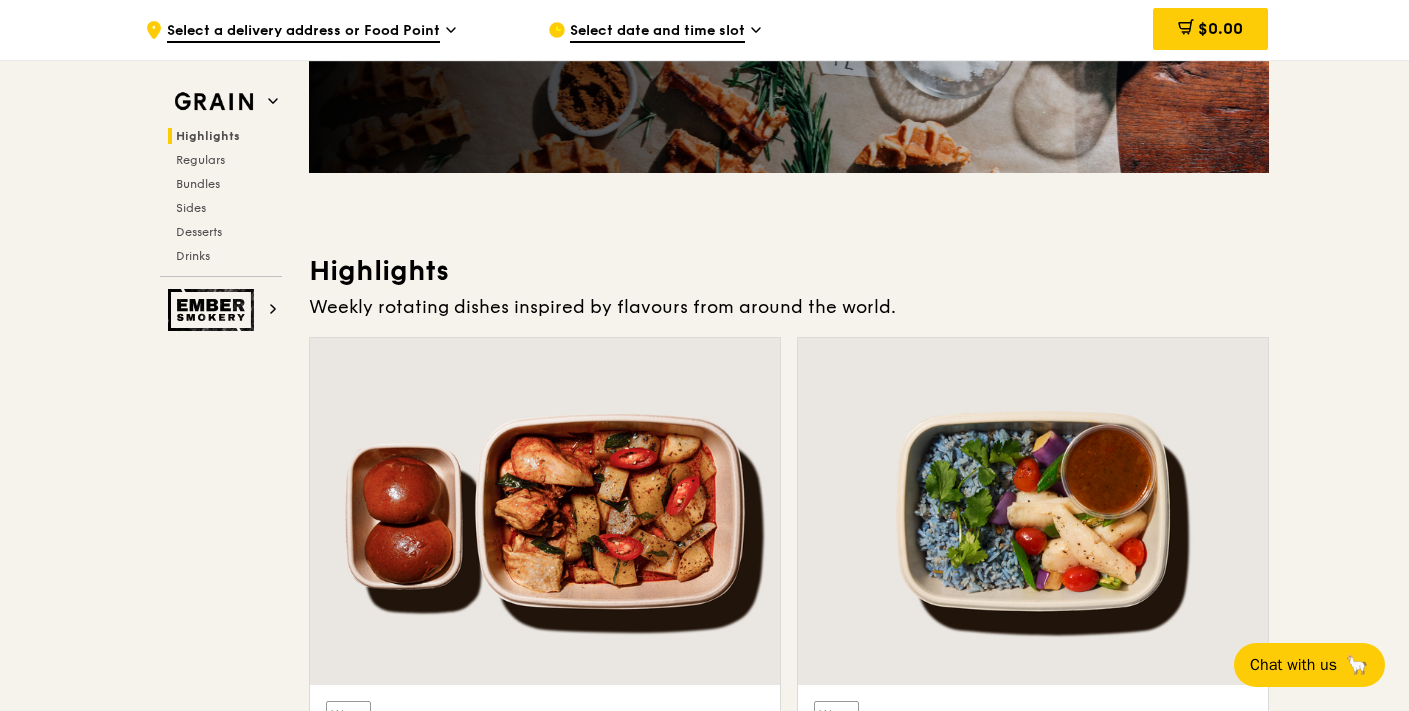 scroll, scrollTop: 0, scrollLeft: 0, axis: both 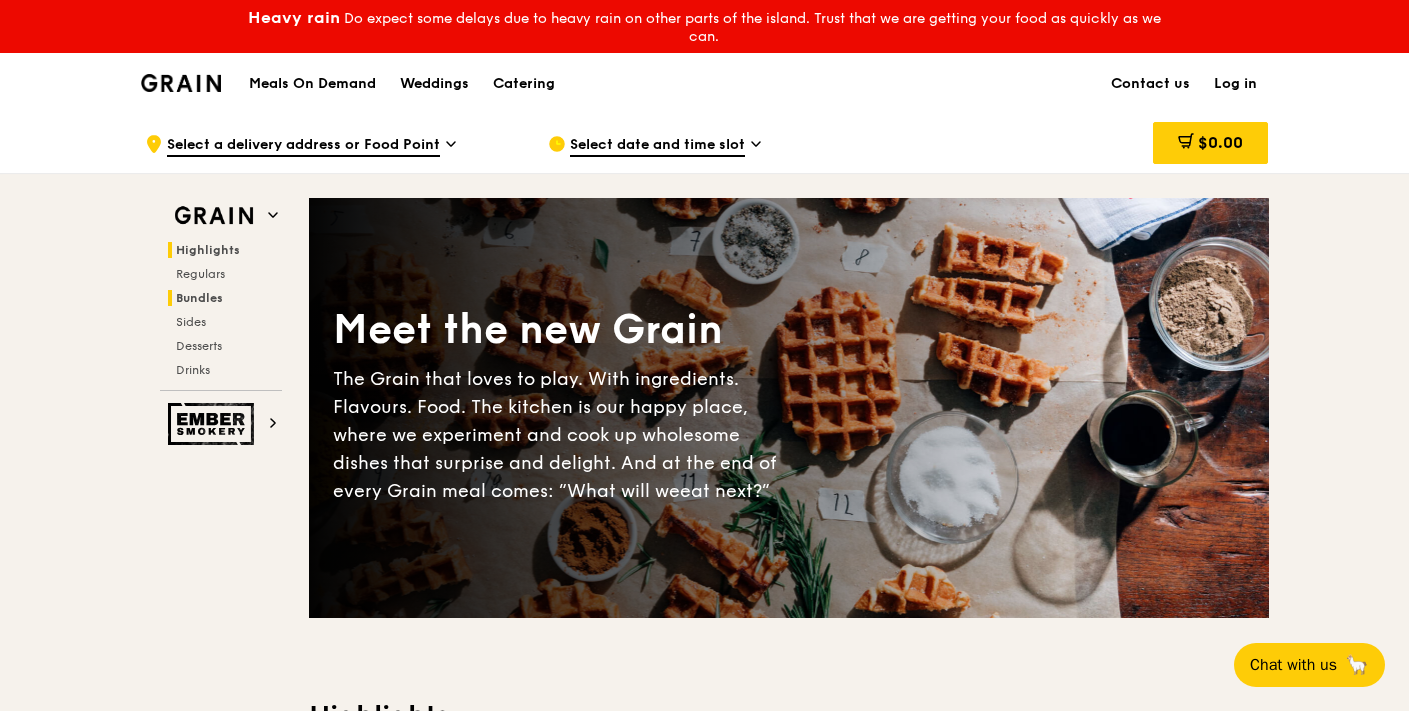 click on "Bundles" at bounding box center (199, 298) 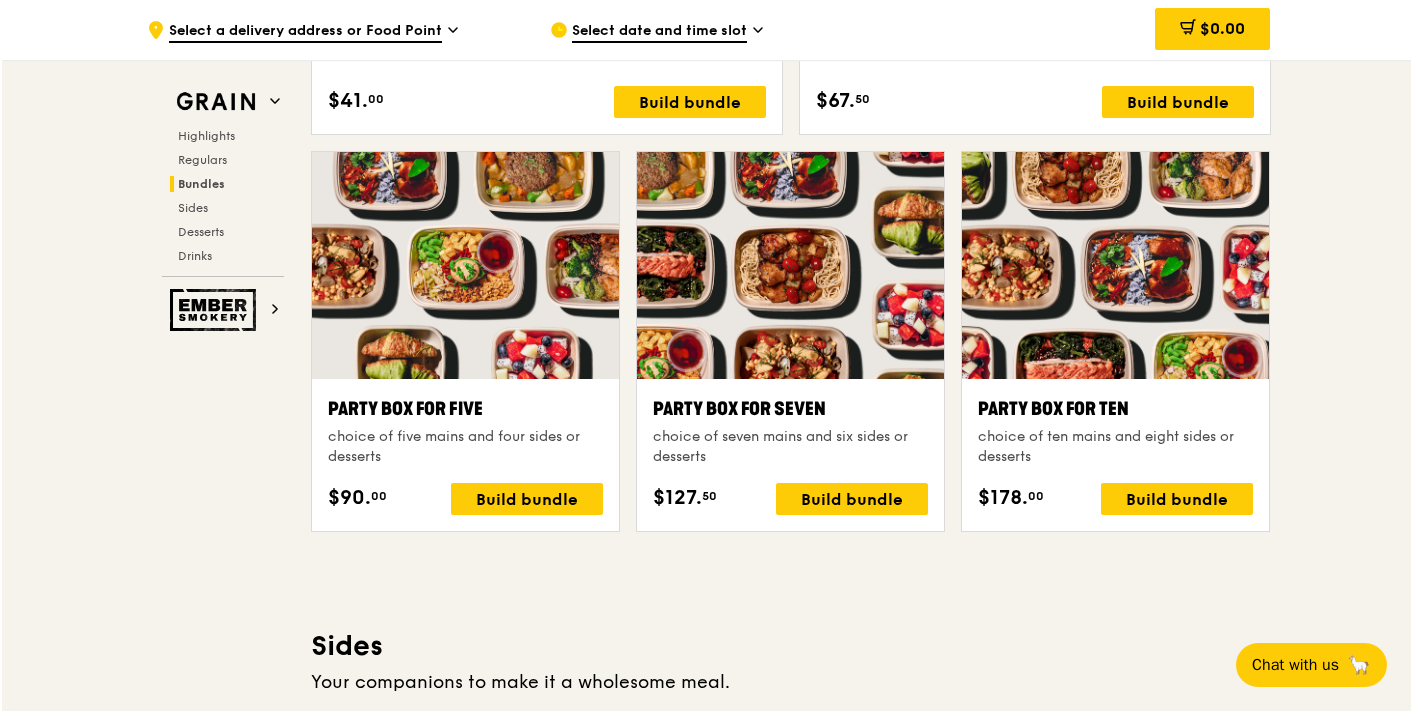 scroll, scrollTop: 3935, scrollLeft: 0, axis: vertical 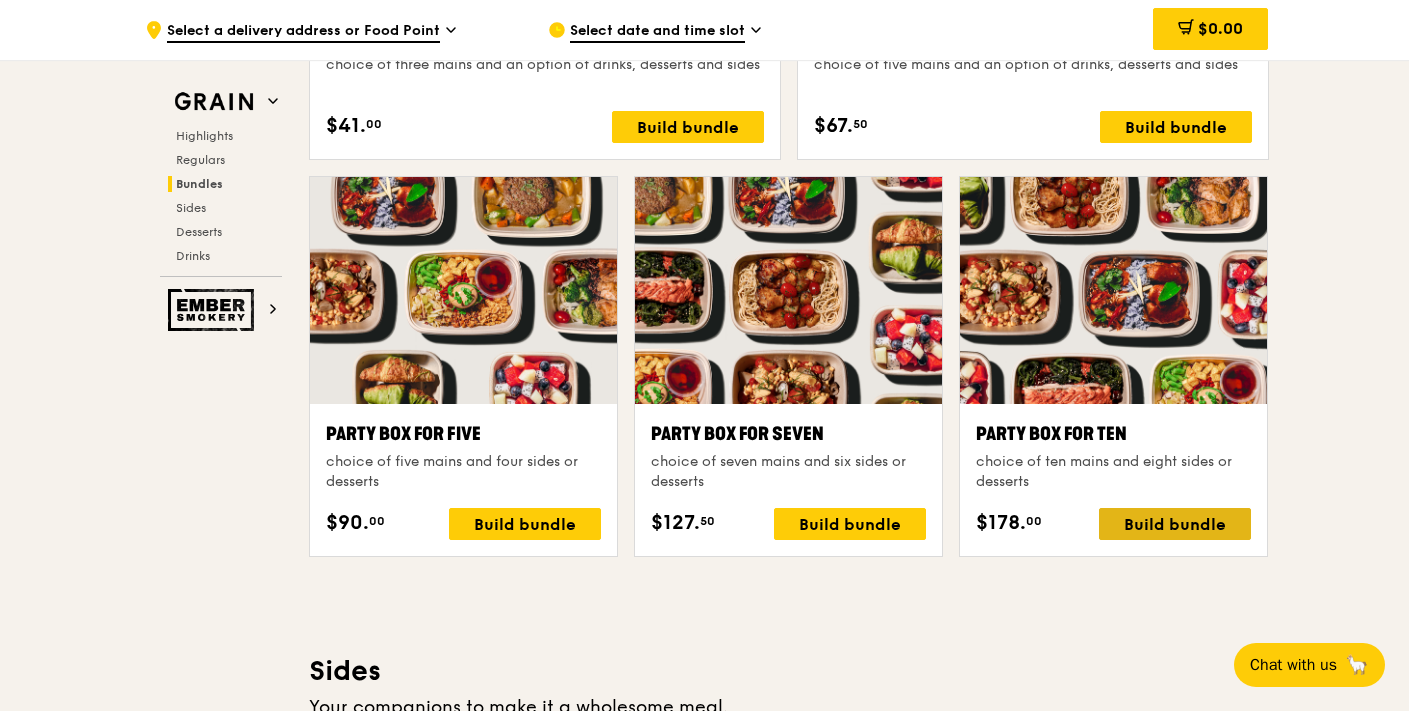 click on "Build bundle" at bounding box center (1175, 524) 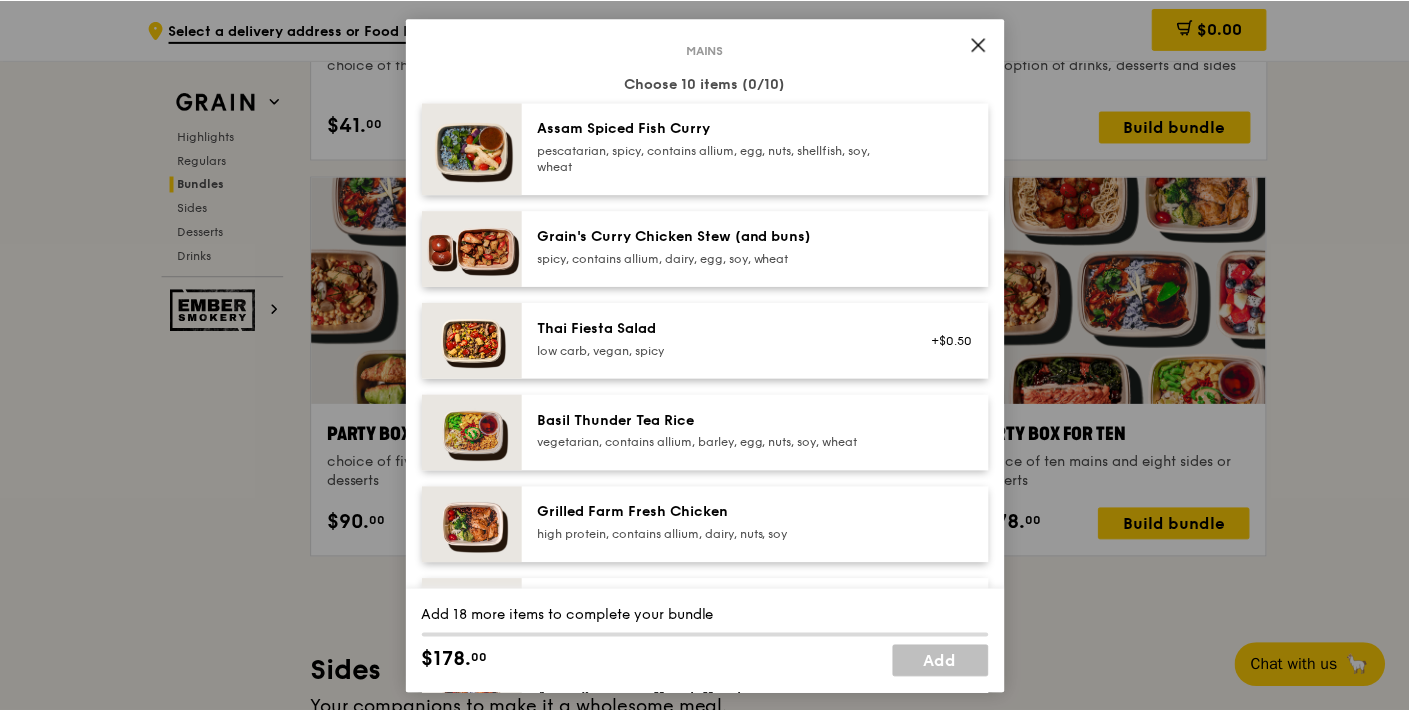 scroll, scrollTop: 0, scrollLeft: 0, axis: both 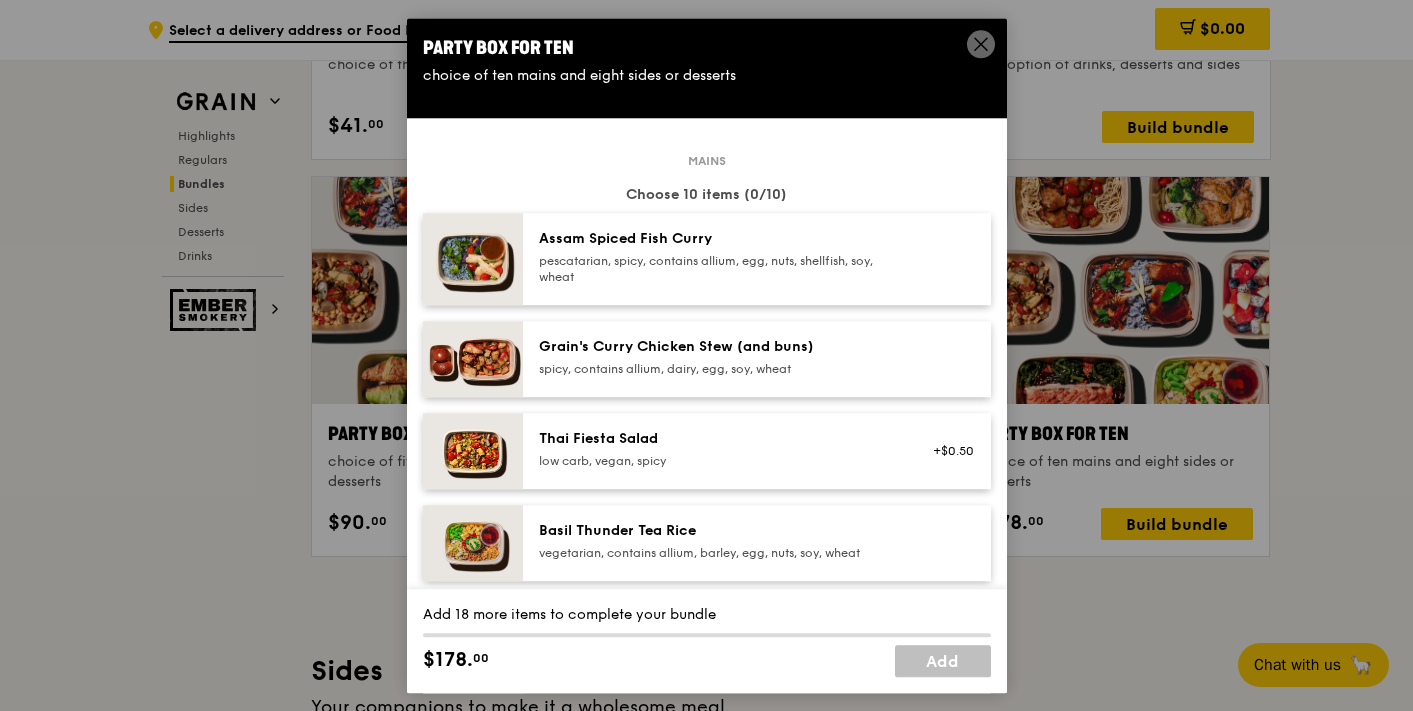 click 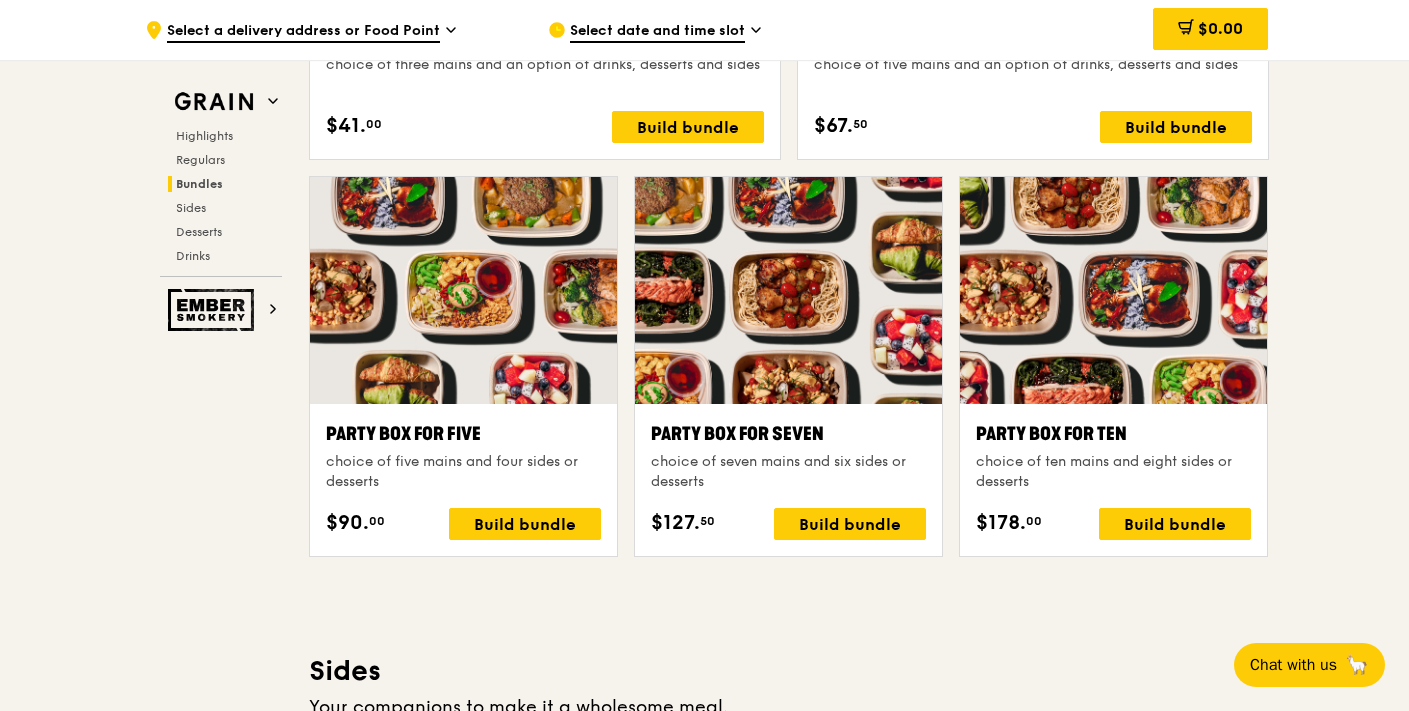 click on "Bundles" at bounding box center (199, 184) 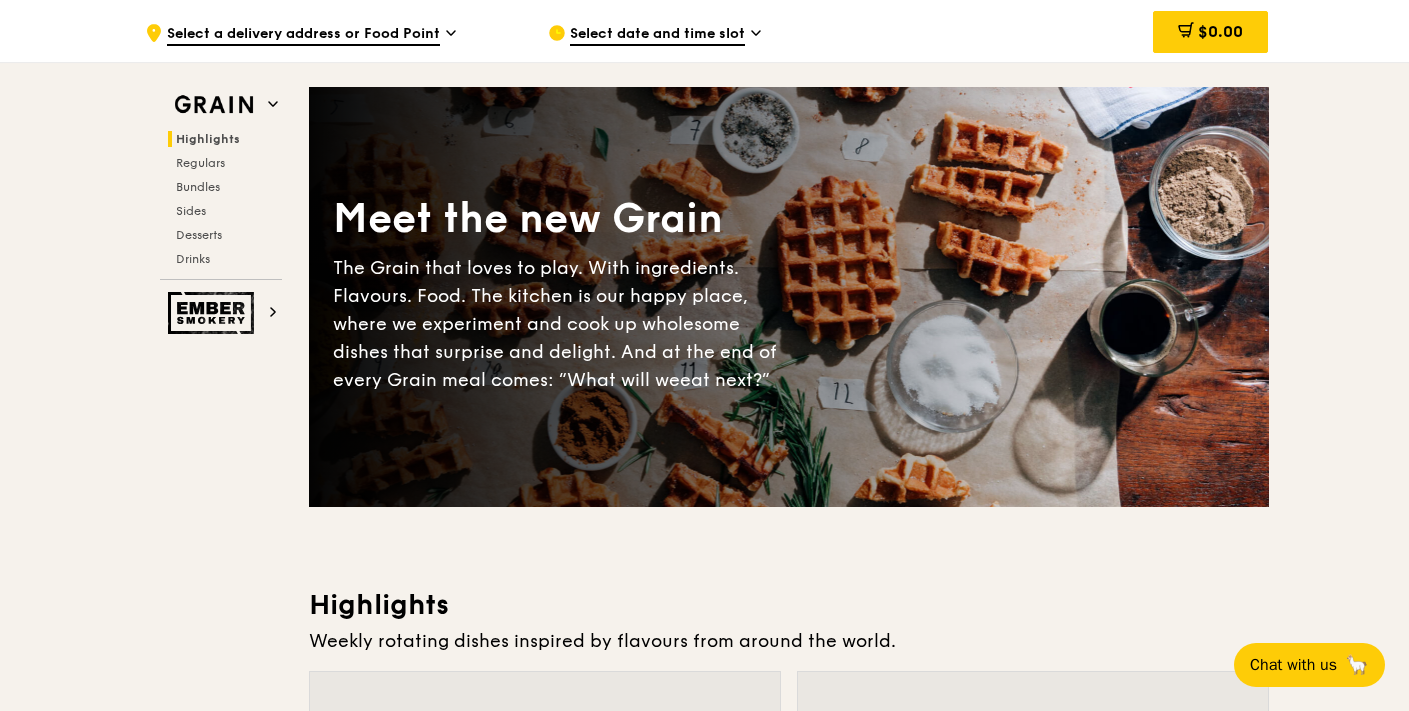 scroll, scrollTop: 0, scrollLeft: 0, axis: both 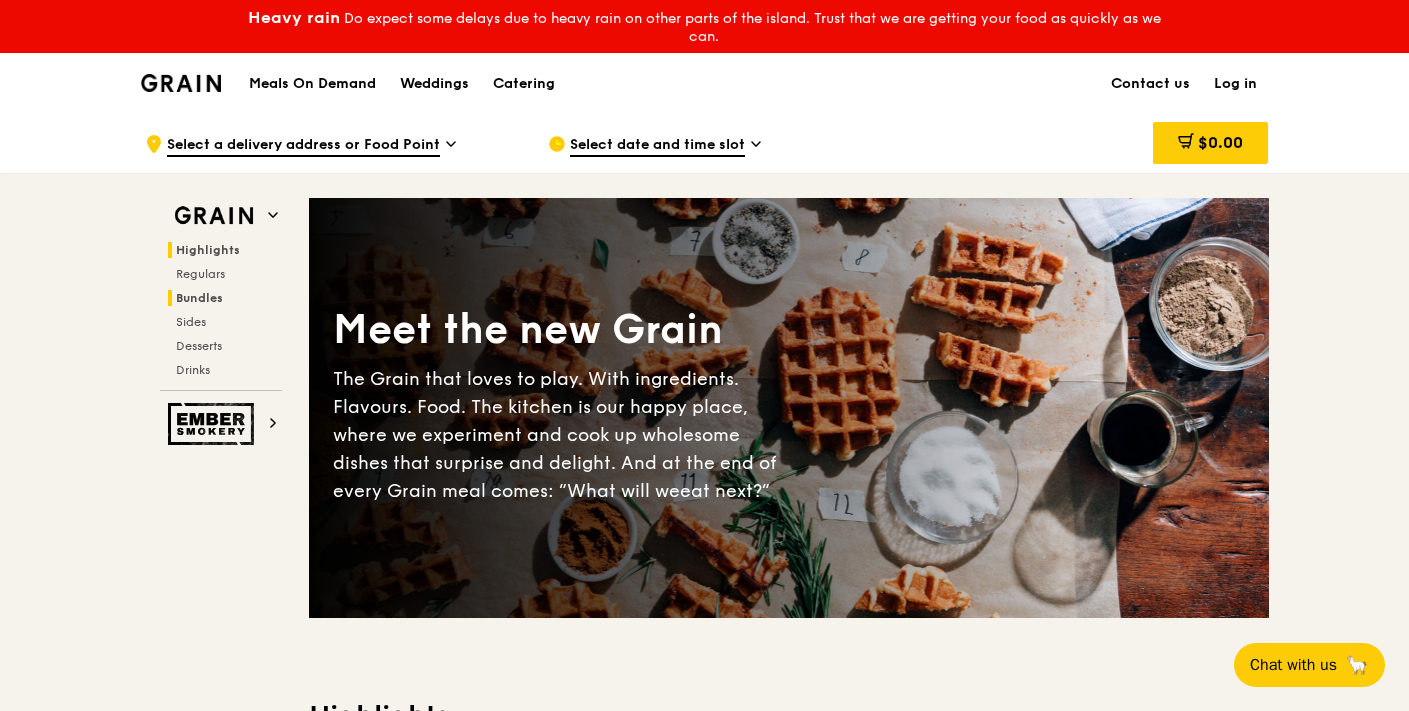 click on "Bundles" at bounding box center (199, 298) 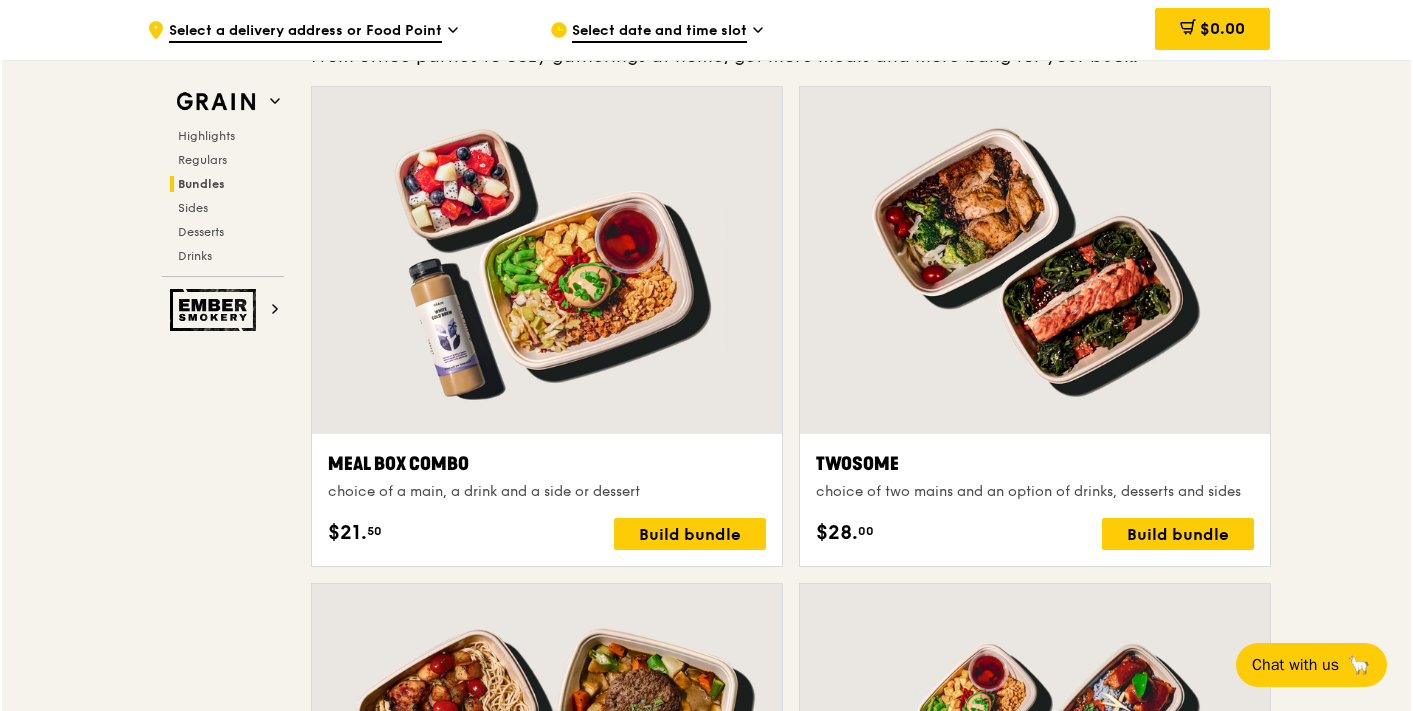 scroll, scrollTop: 3045, scrollLeft: 0, axis: vertical 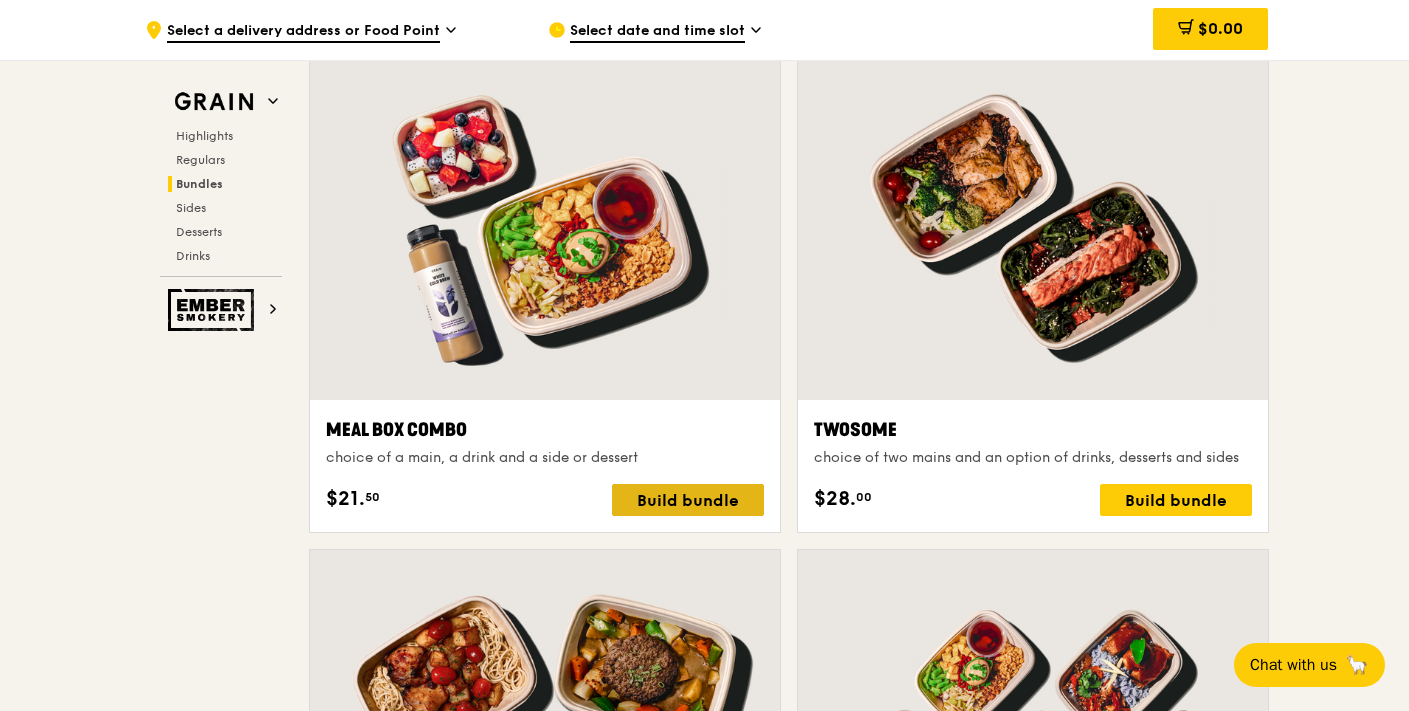 click on "Build bundle" at bounding box center [688, 500] 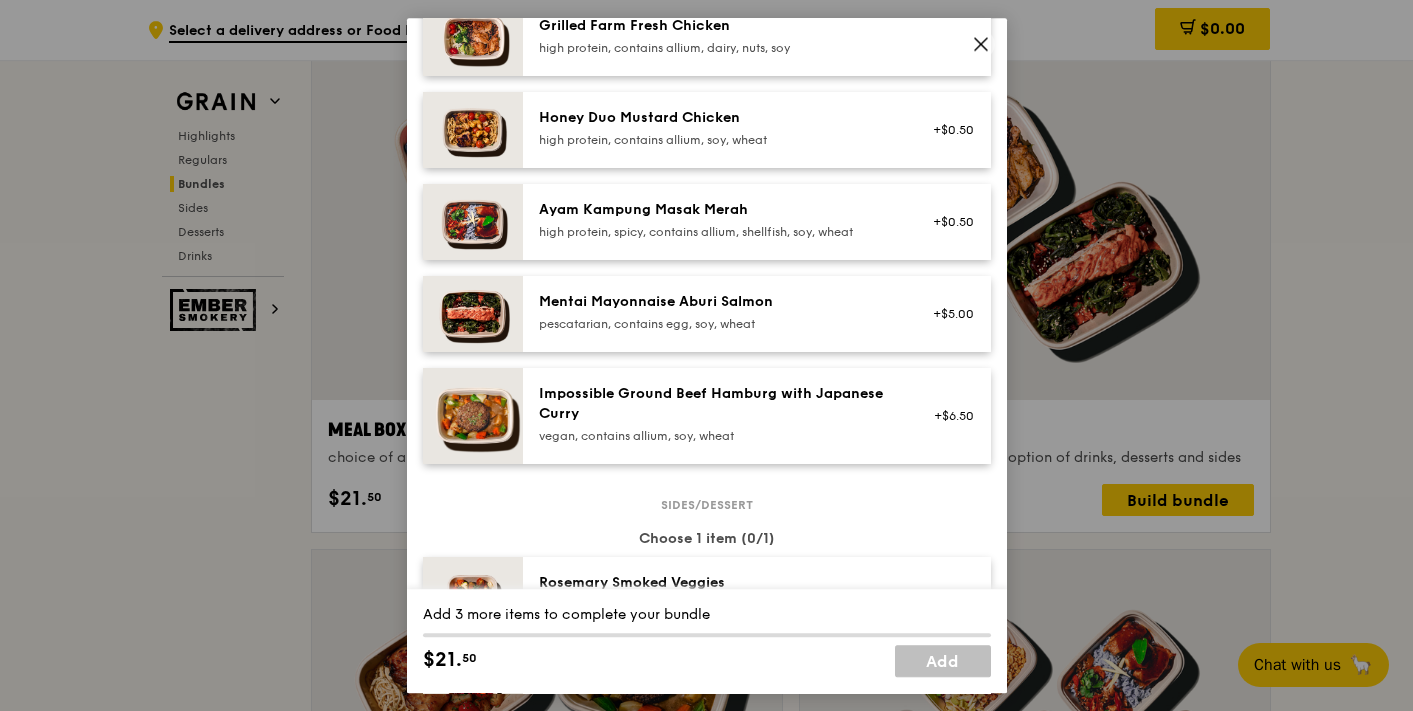 scroll, scrollTop: 556, scrollLeft: 0, axis: vertical 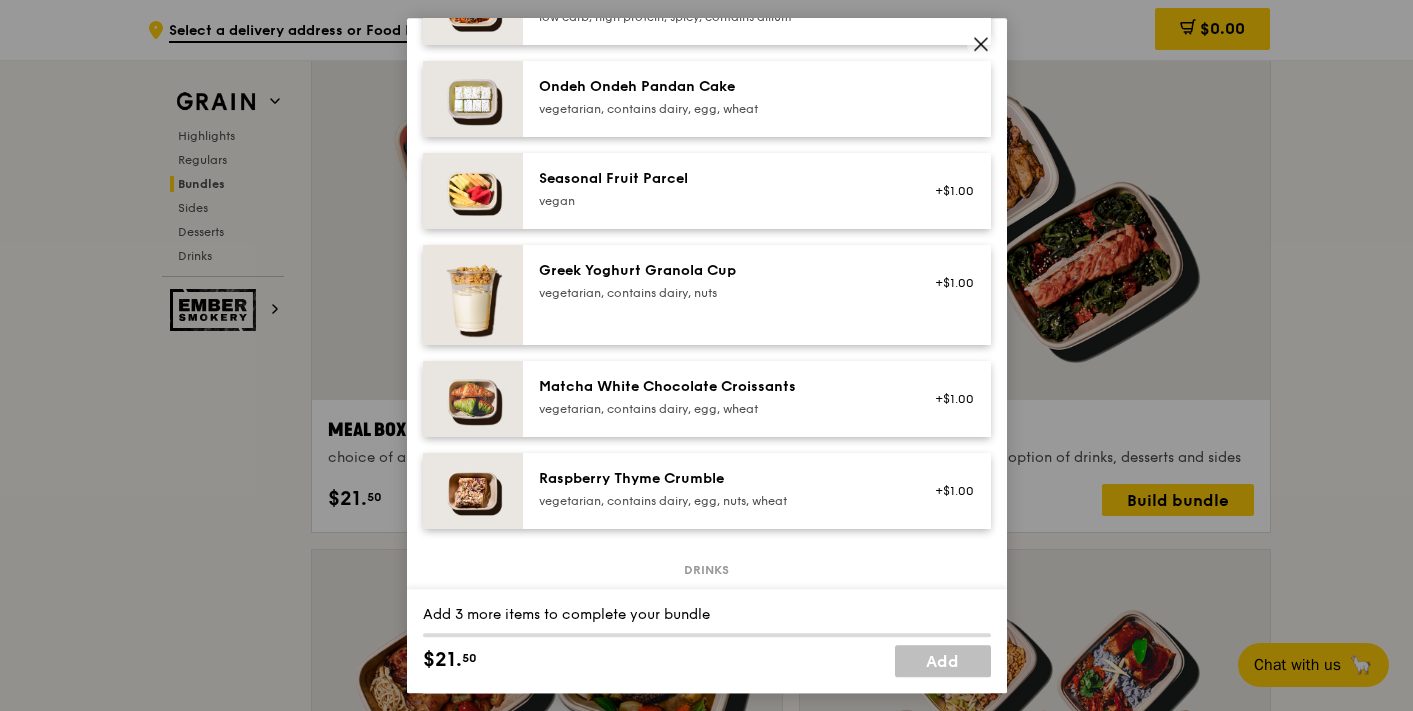 click 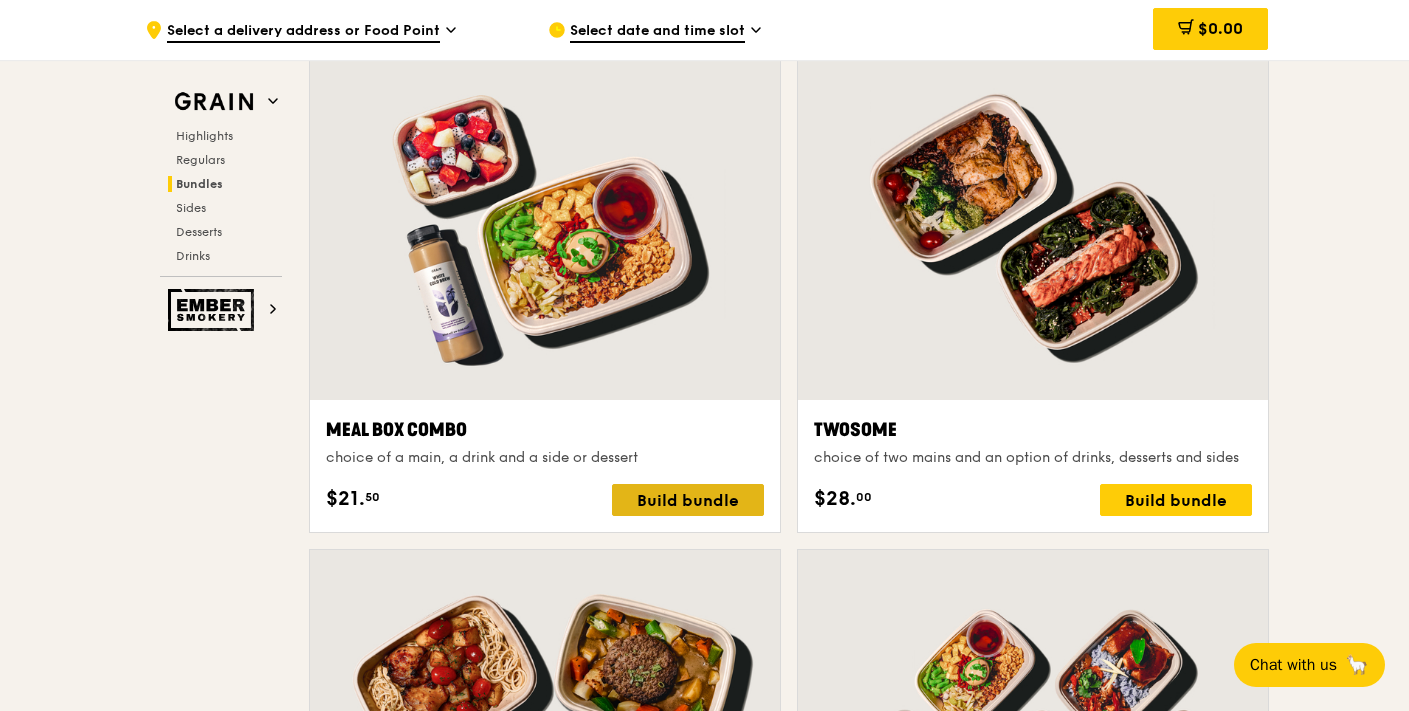 click on "Build bundle" at bounding box center (688, 500) 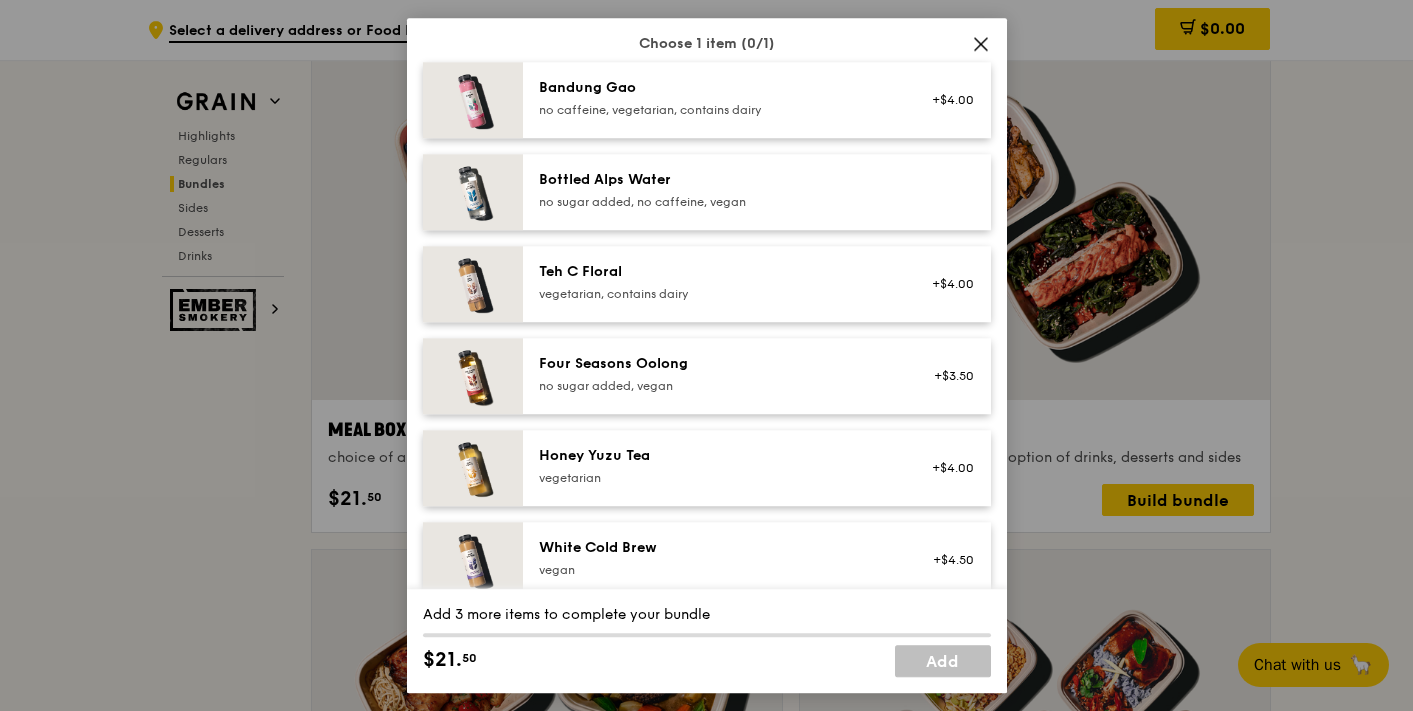 scroll, scrollTop: 2002, scrollLeft: 0, axis: vertical 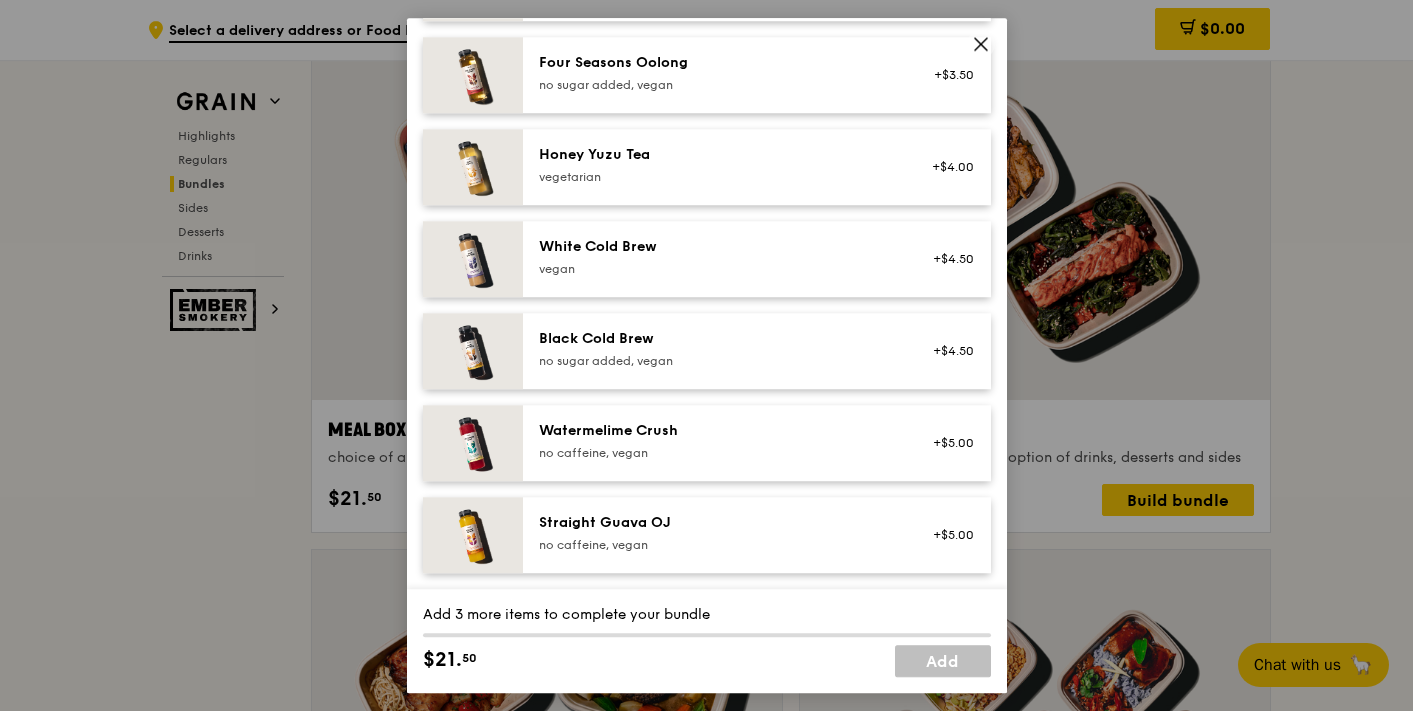 click 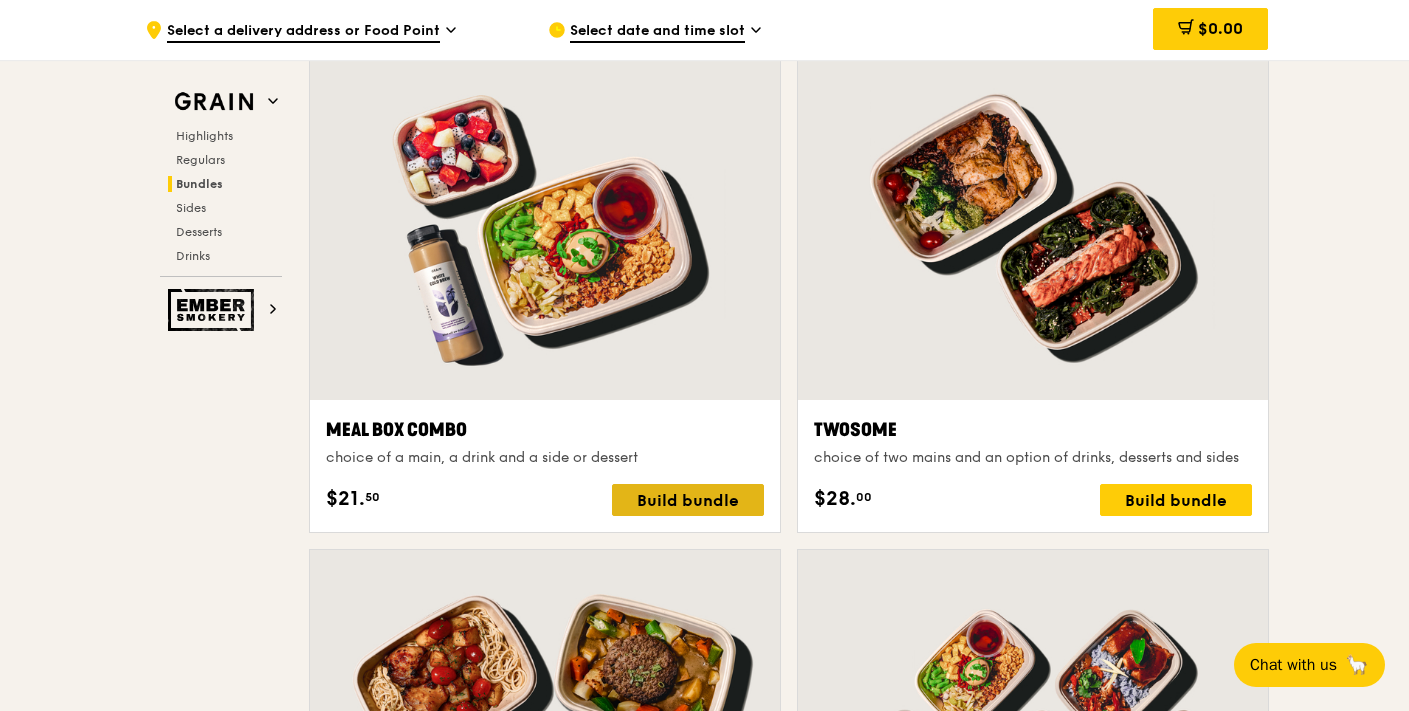 click on "Build bundle" at bounding box center [688, 500] 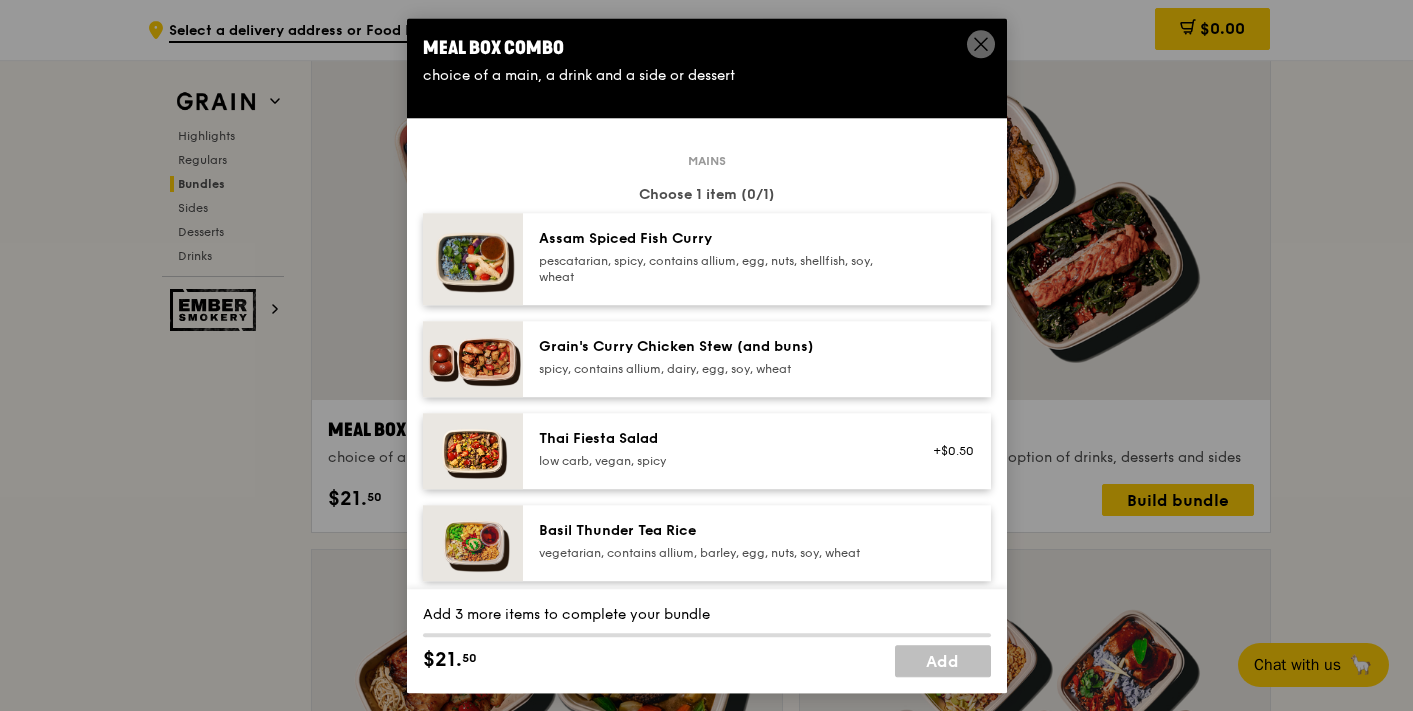 click on "Basil Thunder Tea Rice" at bounding box center (718, 531) 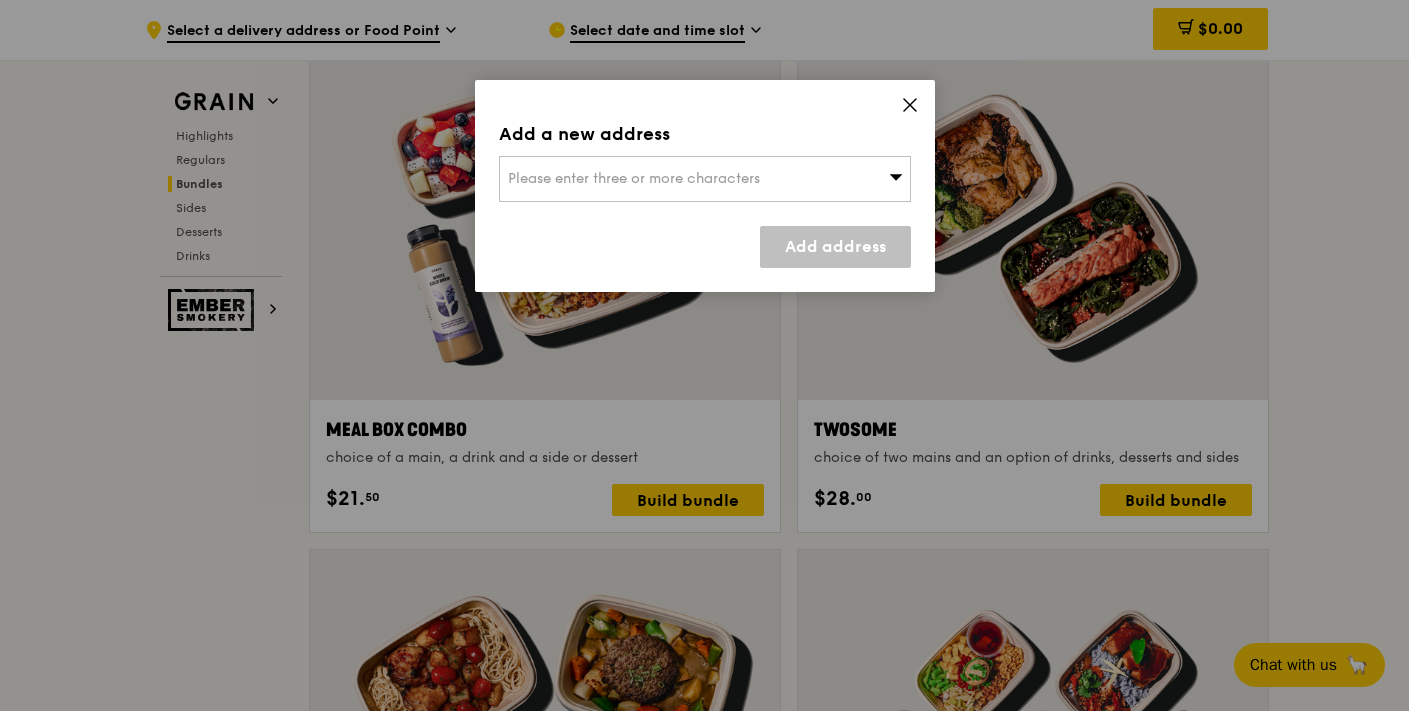 click on "Please enter three or more characters" at bounding box center (705, 179) 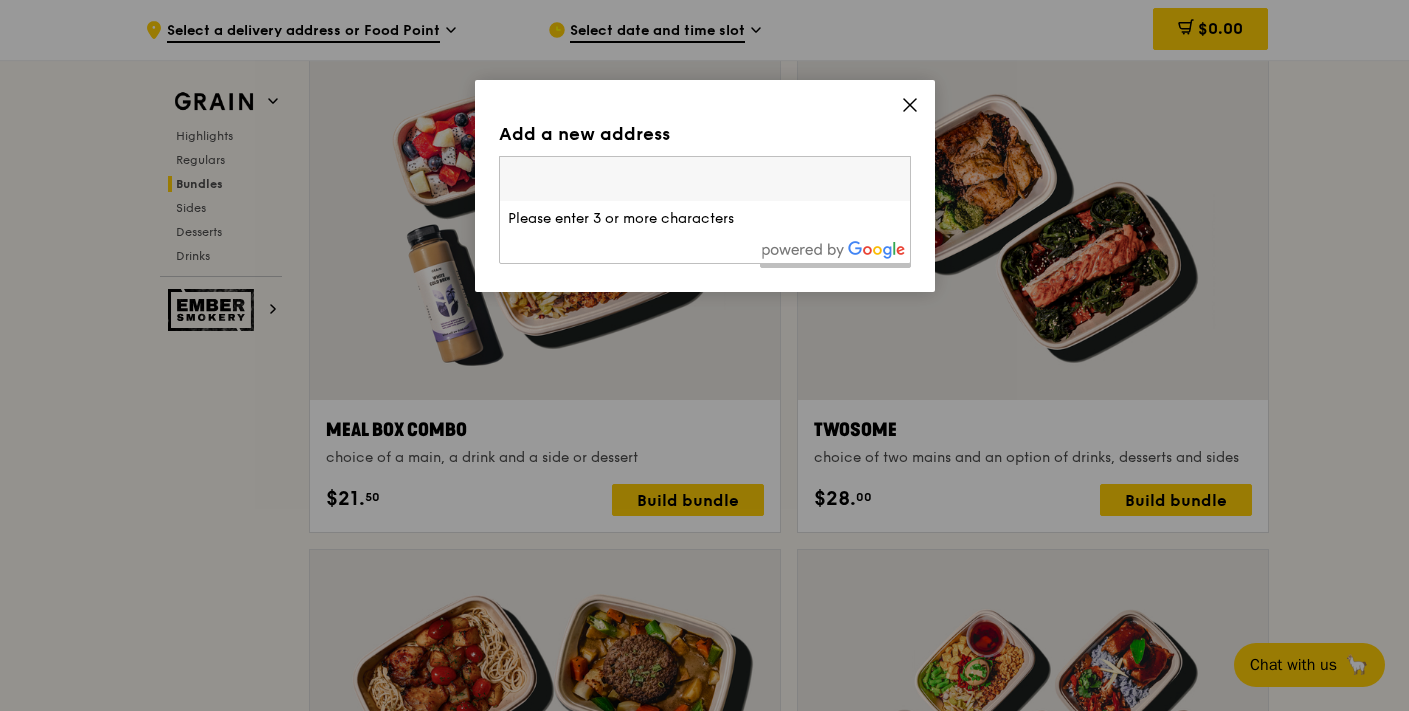 click 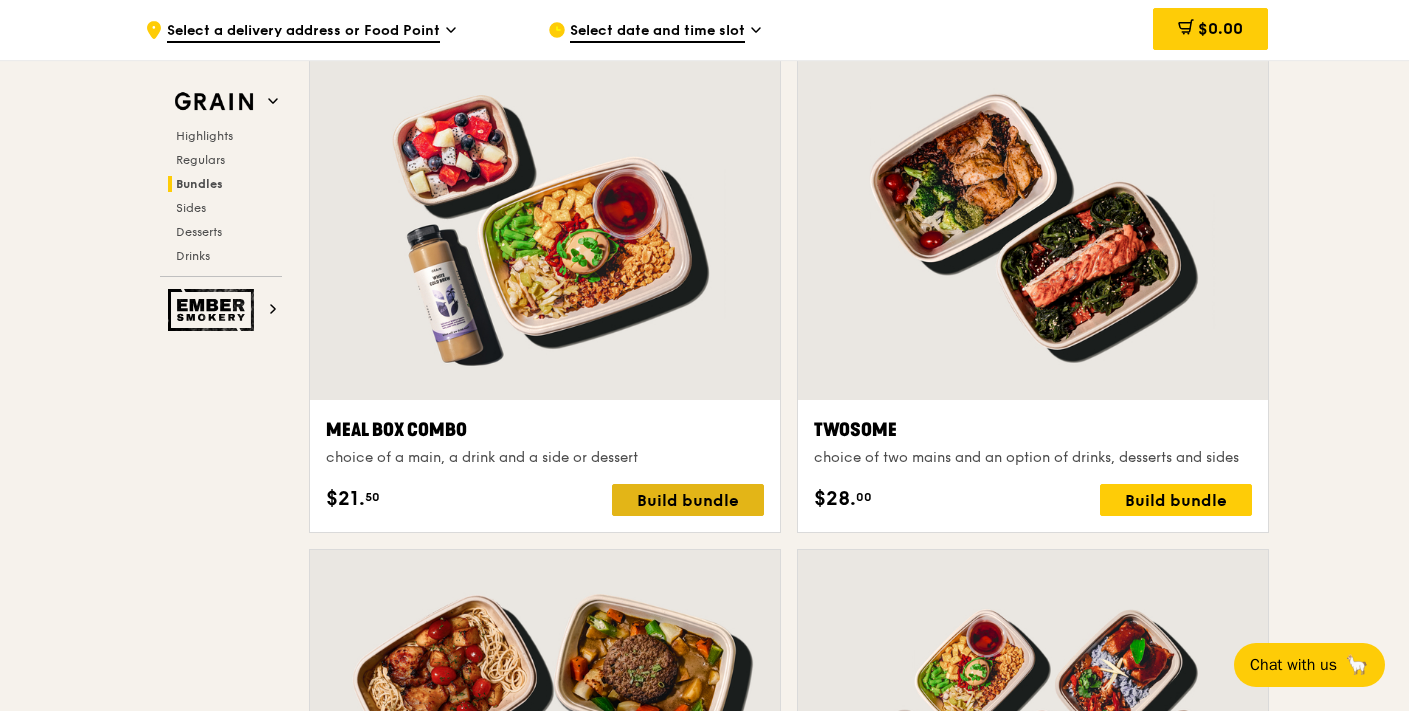 click on "Build bundle" at bounding box center [688, 500] 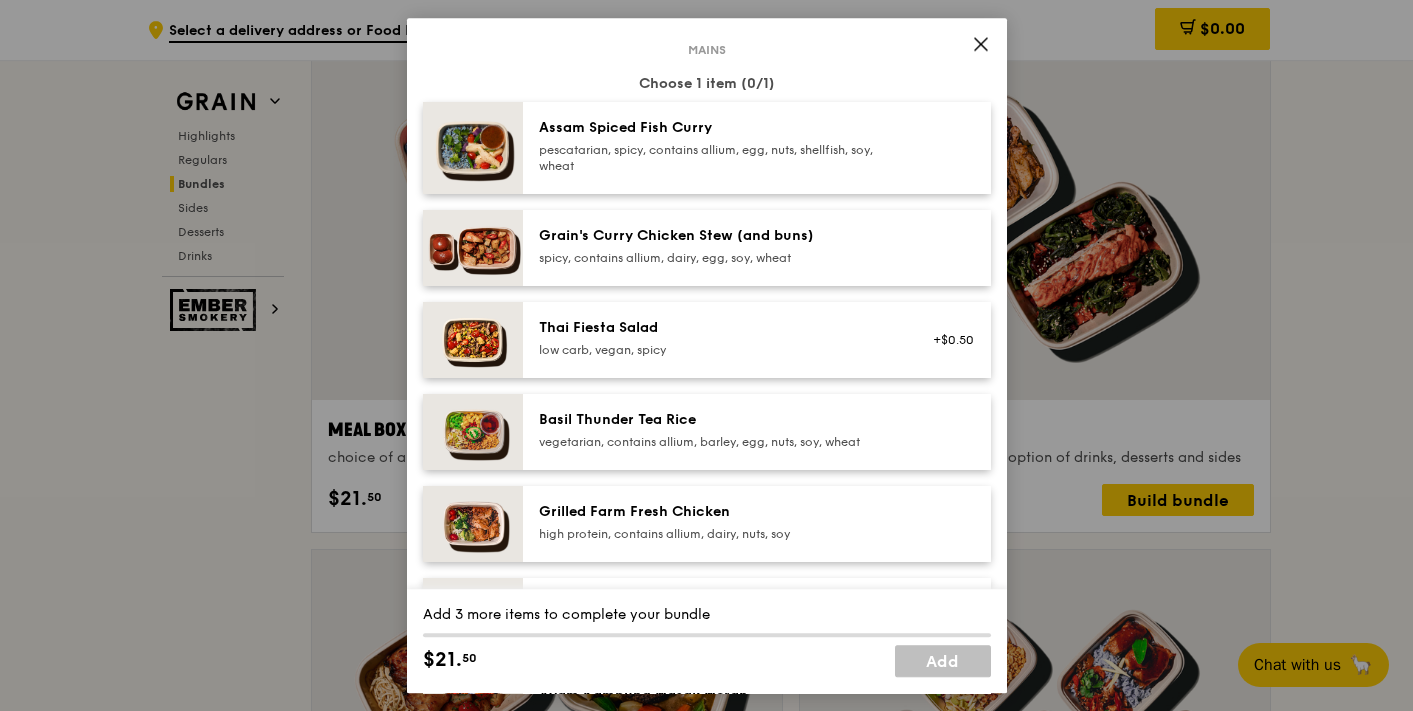 scroll, scrollTop: 222, scrollLeft: 0, axis: vertical 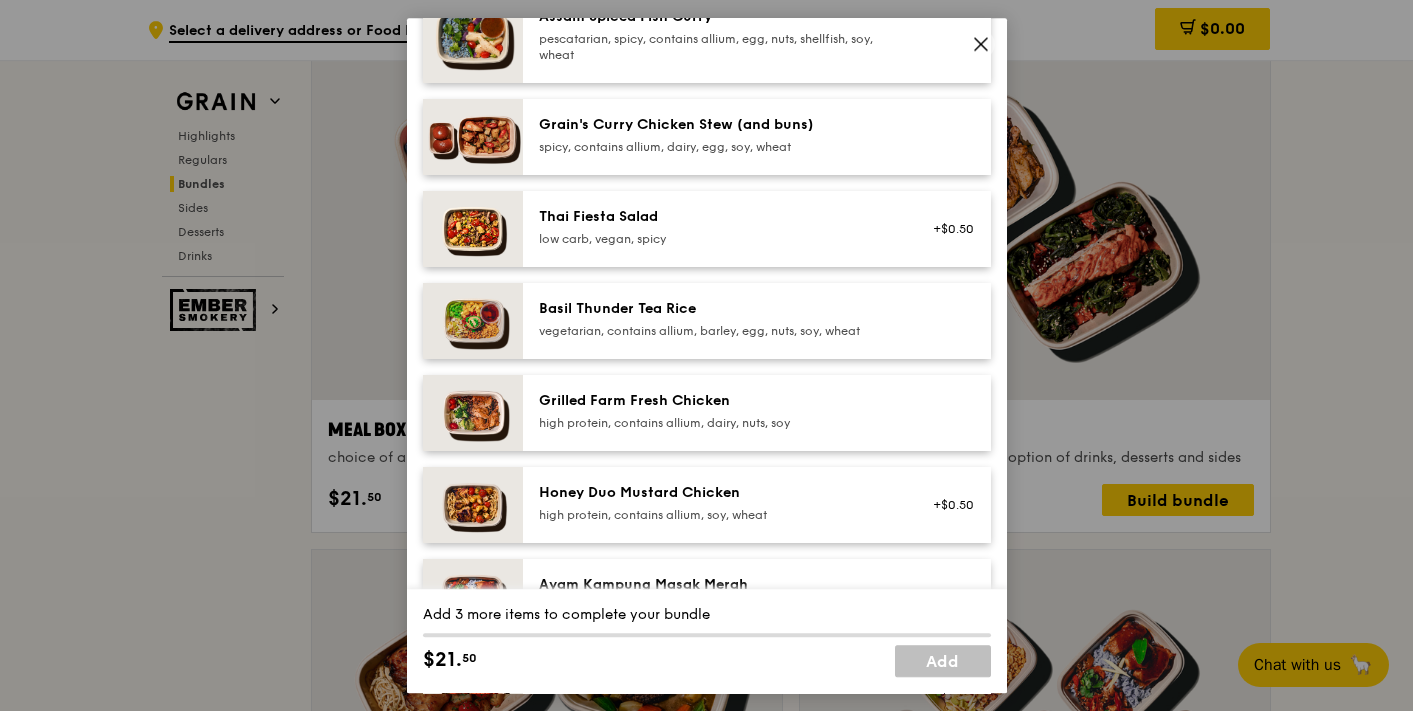 click on "Add 3 more items to complete your bundle" at bounding box center (707, 615) 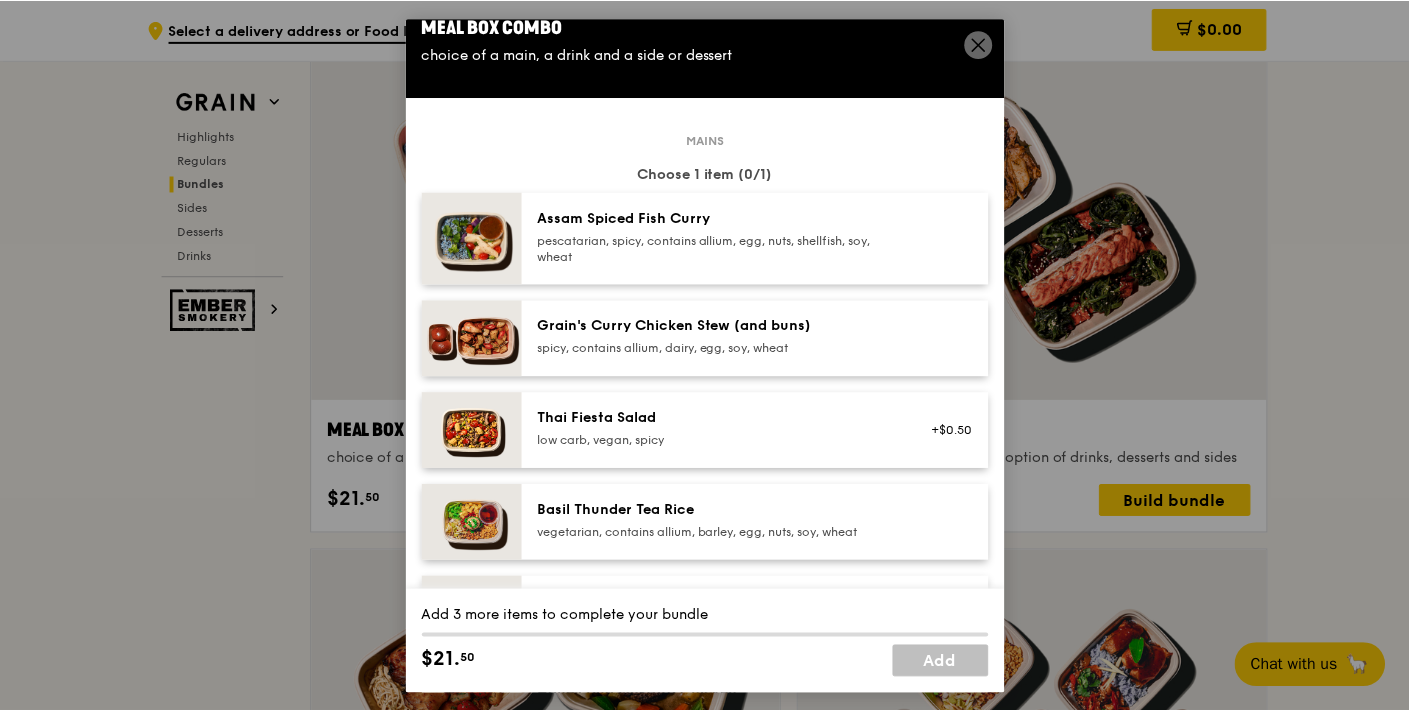 scroll, scrollTop: 0, scrollLeft: 0, axis: both 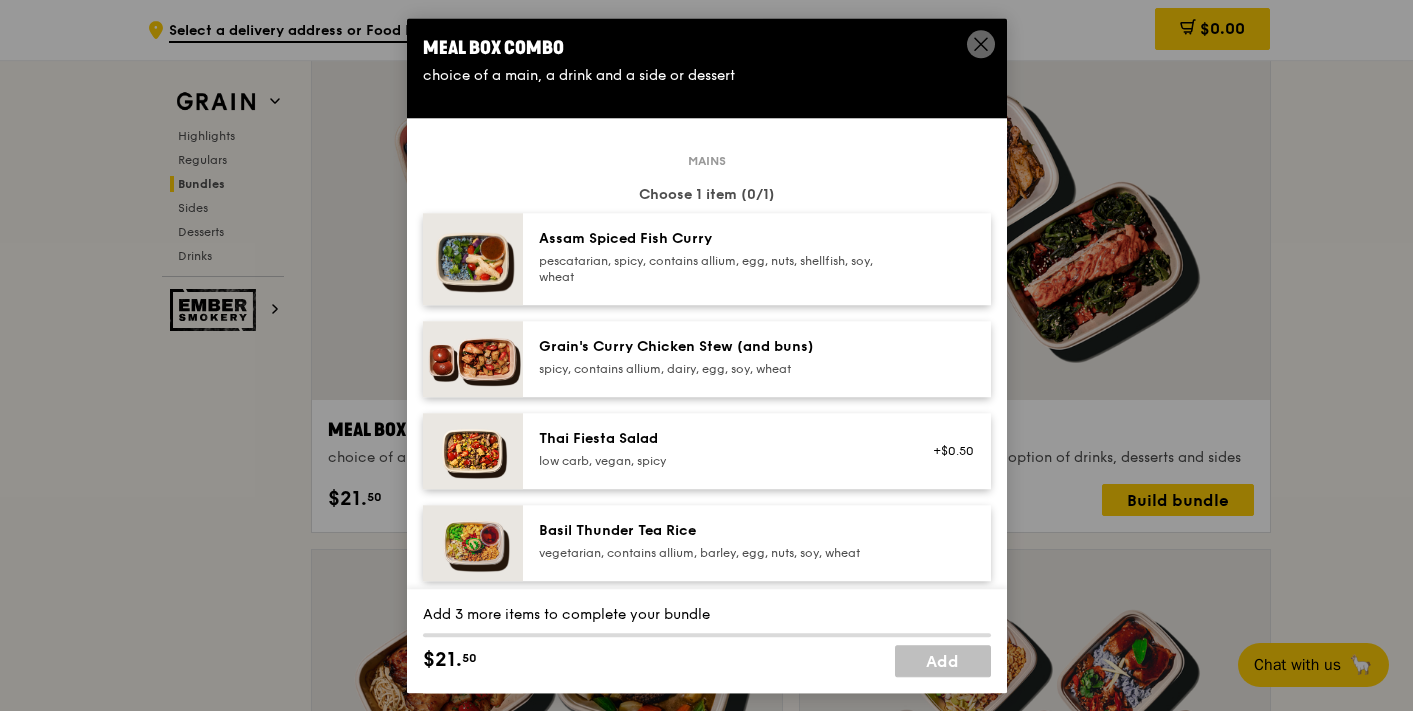 click on "pescatarian, spicy, contains allium, egg, nuts, shellfish, soy, wheat" at bounding box center (718, 269) 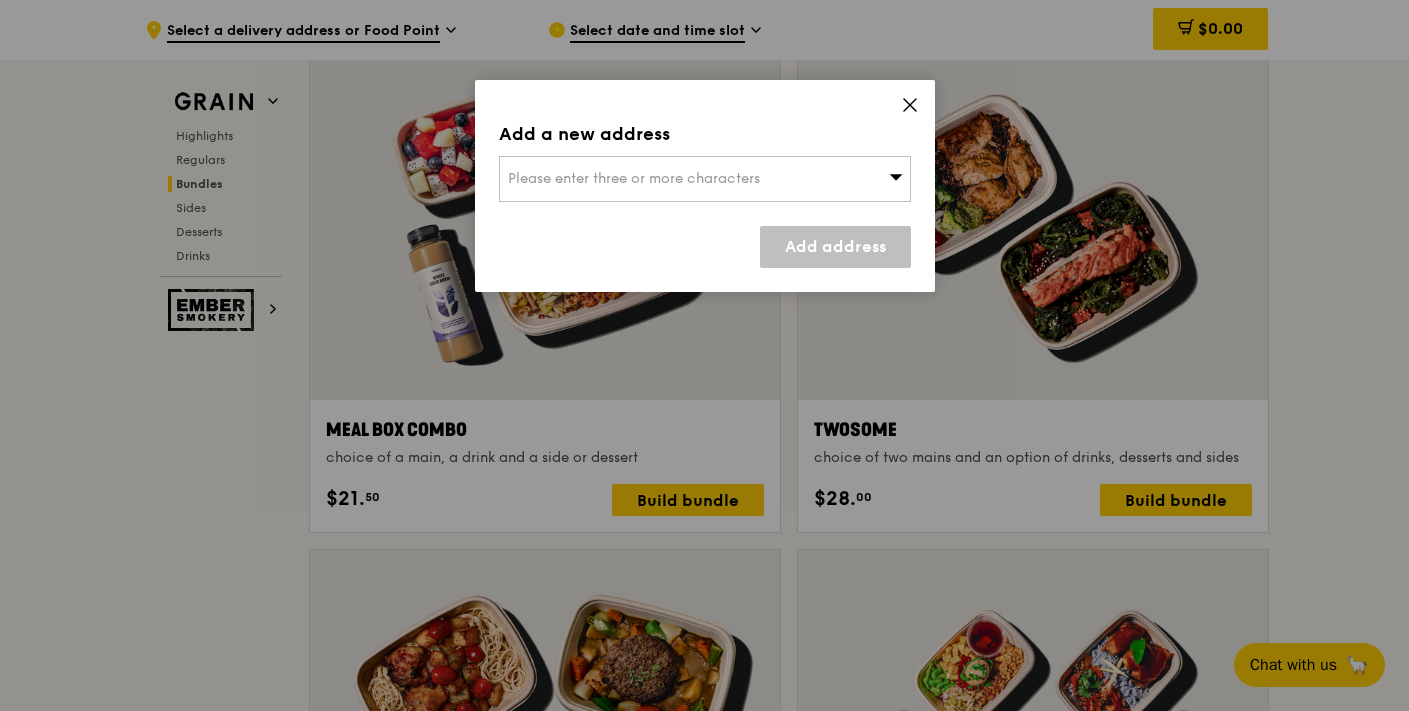 click on "Please enter three or more characters" at bounding box center [634, 178] 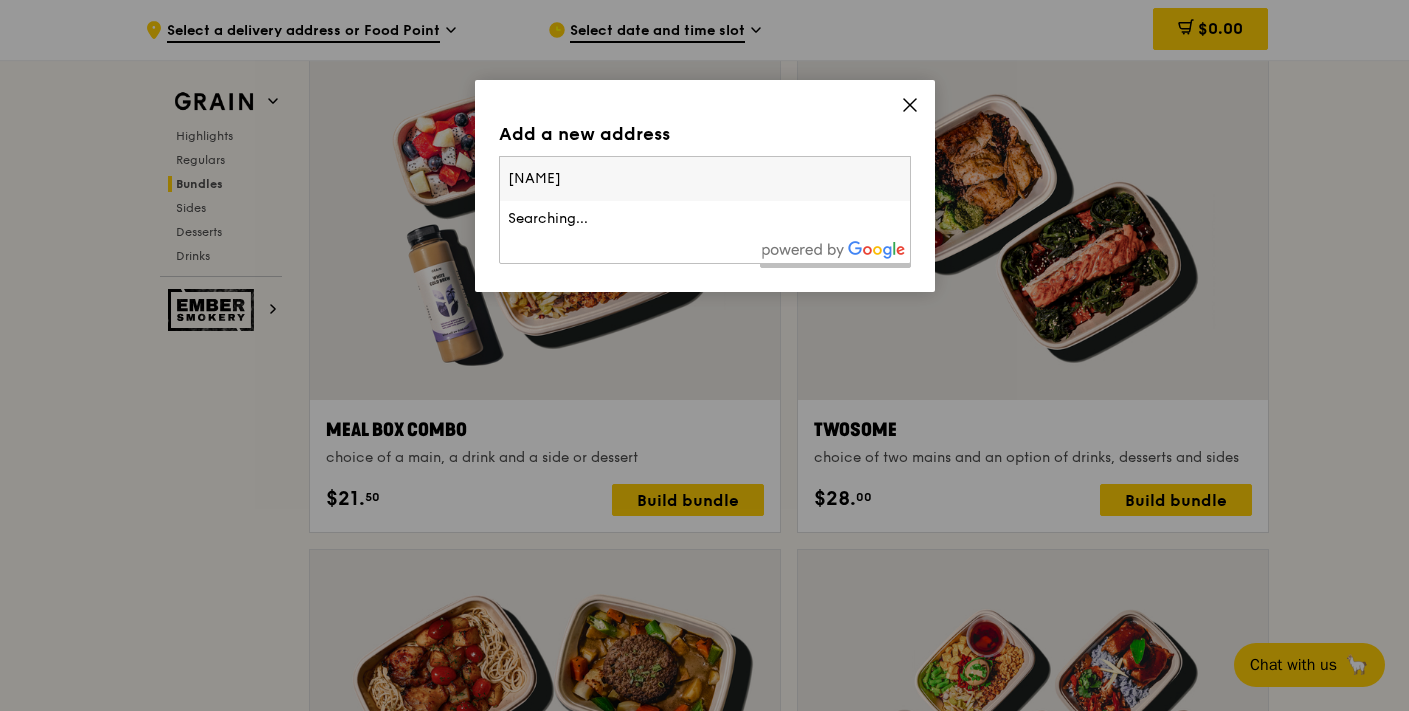 type on "[NAME]" 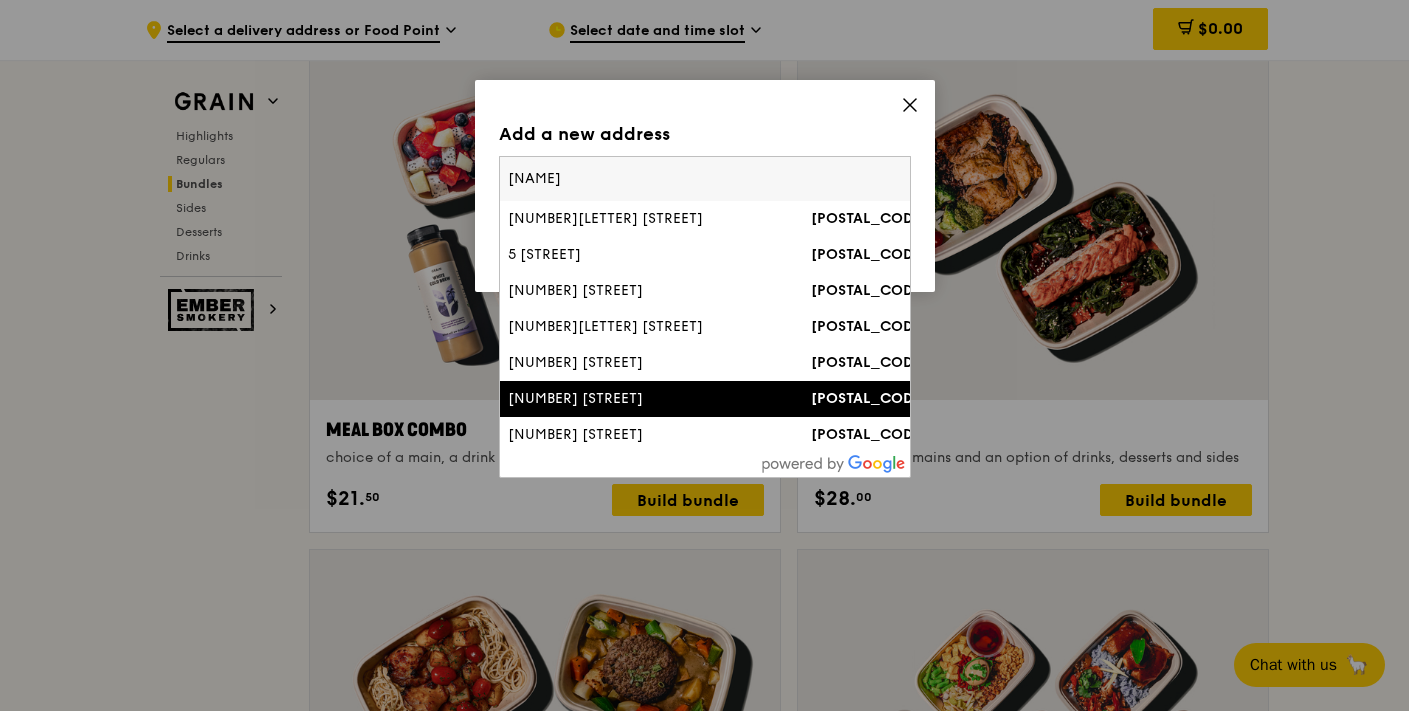 click on "[NUMBER] [STREET]
[POSTAL_CODE]" at bounding box center [705, 399] 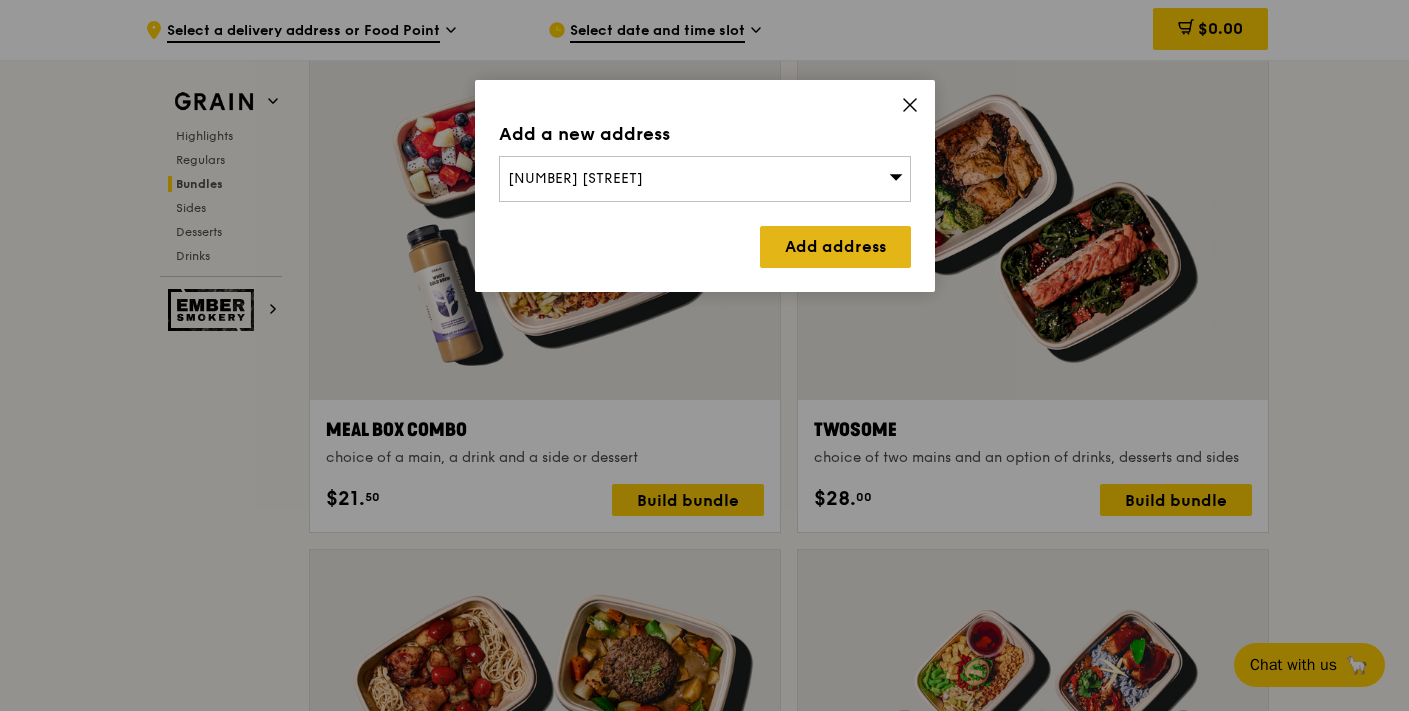 click on "Add address" at bounding box center (835, 247) 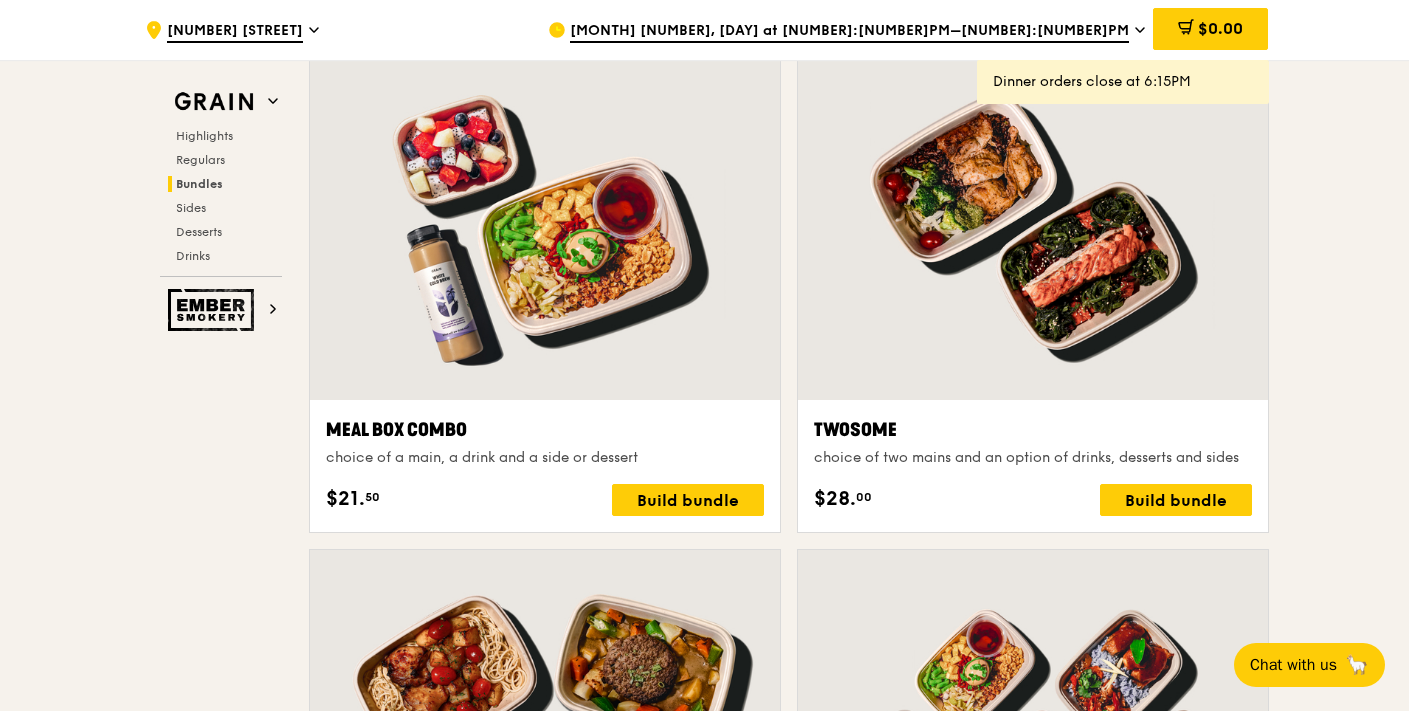 click on "[MONTH] [NUMBER], [DAY] at [NUMBER]:[NUMBER]PM–[NUMBER]:[NUMBER]PM" at bounding box center (849, 32) 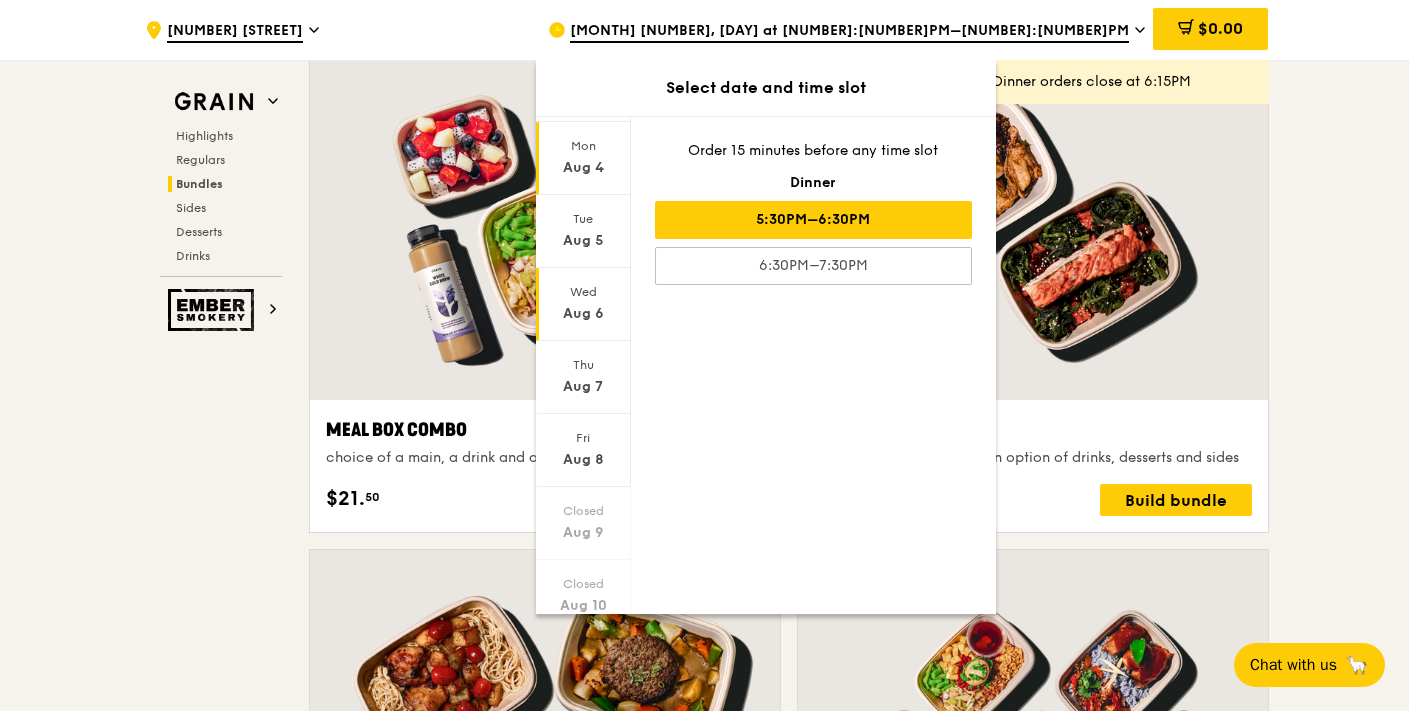 scroll, scrollTop: 117, scrollLeft: 0, axis: vertical 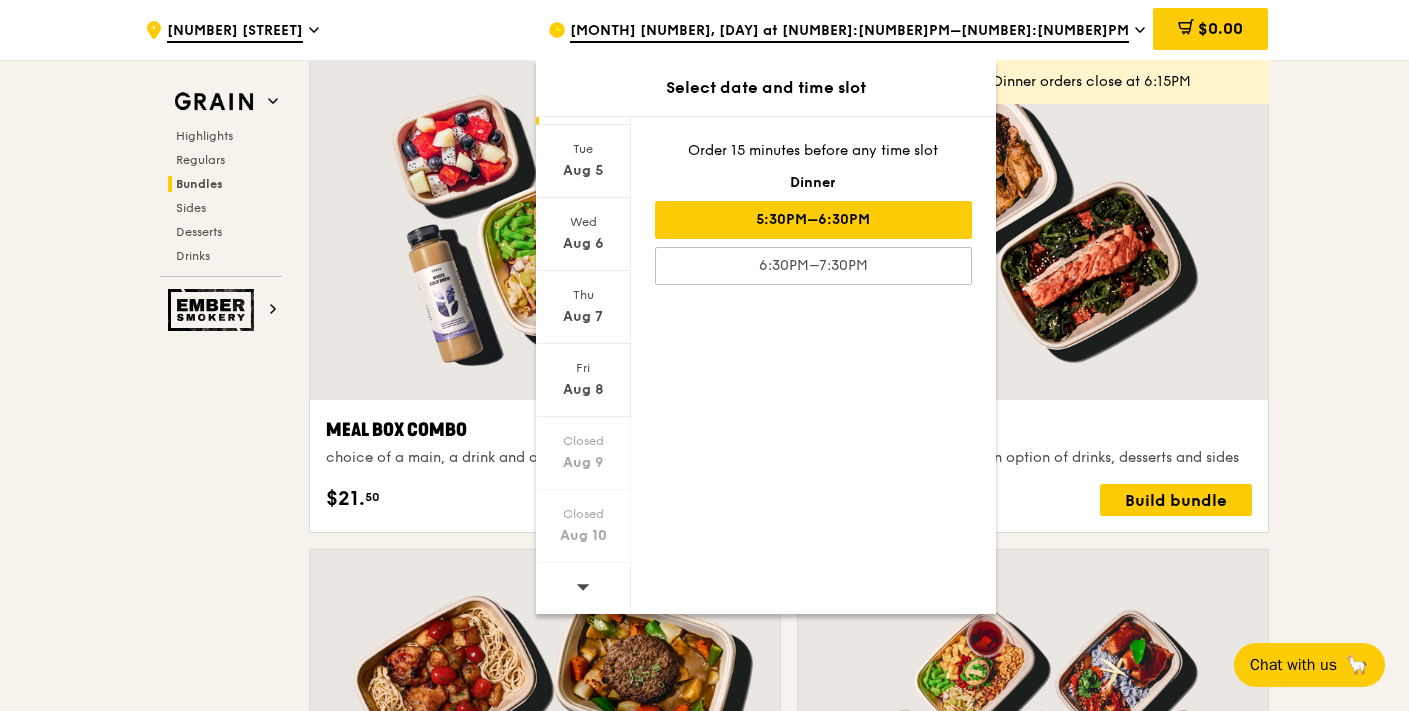 click 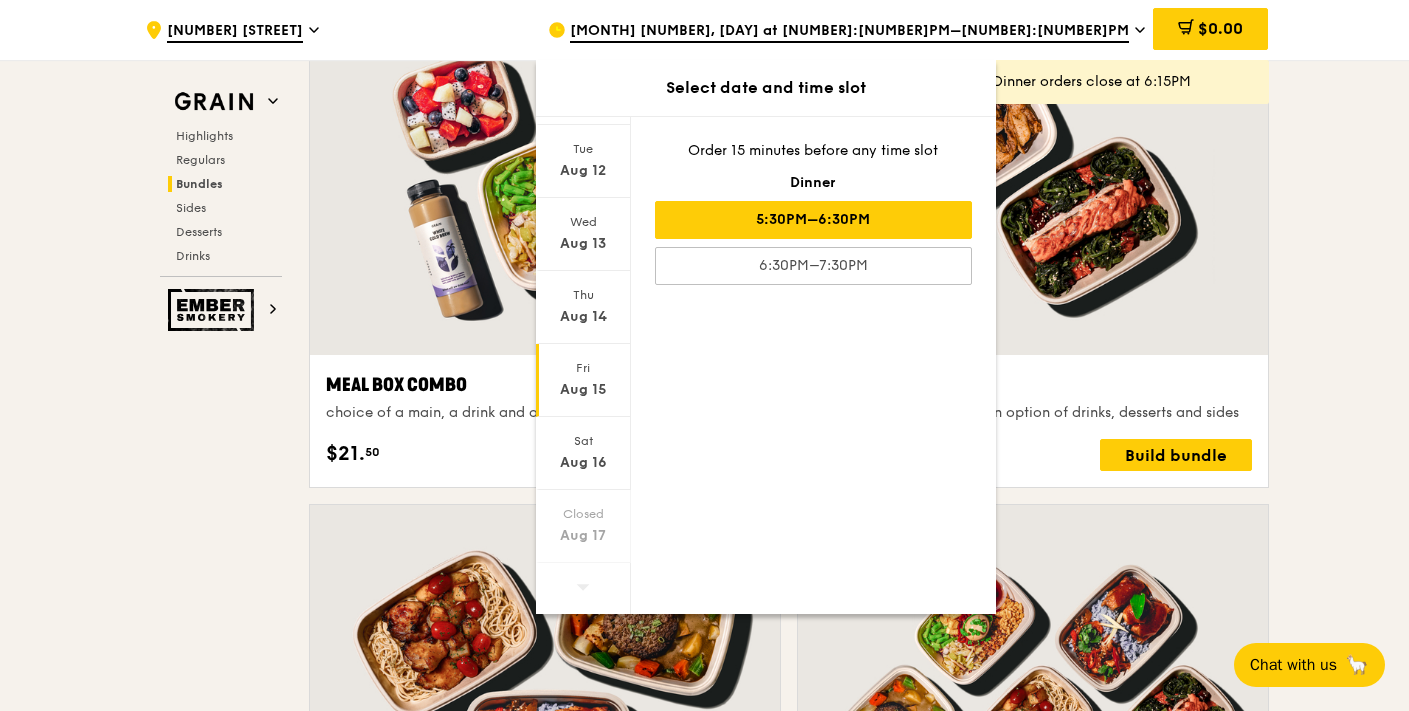 scroll, scrollTop: 3267, scrollLeft: 0, axis: vertical 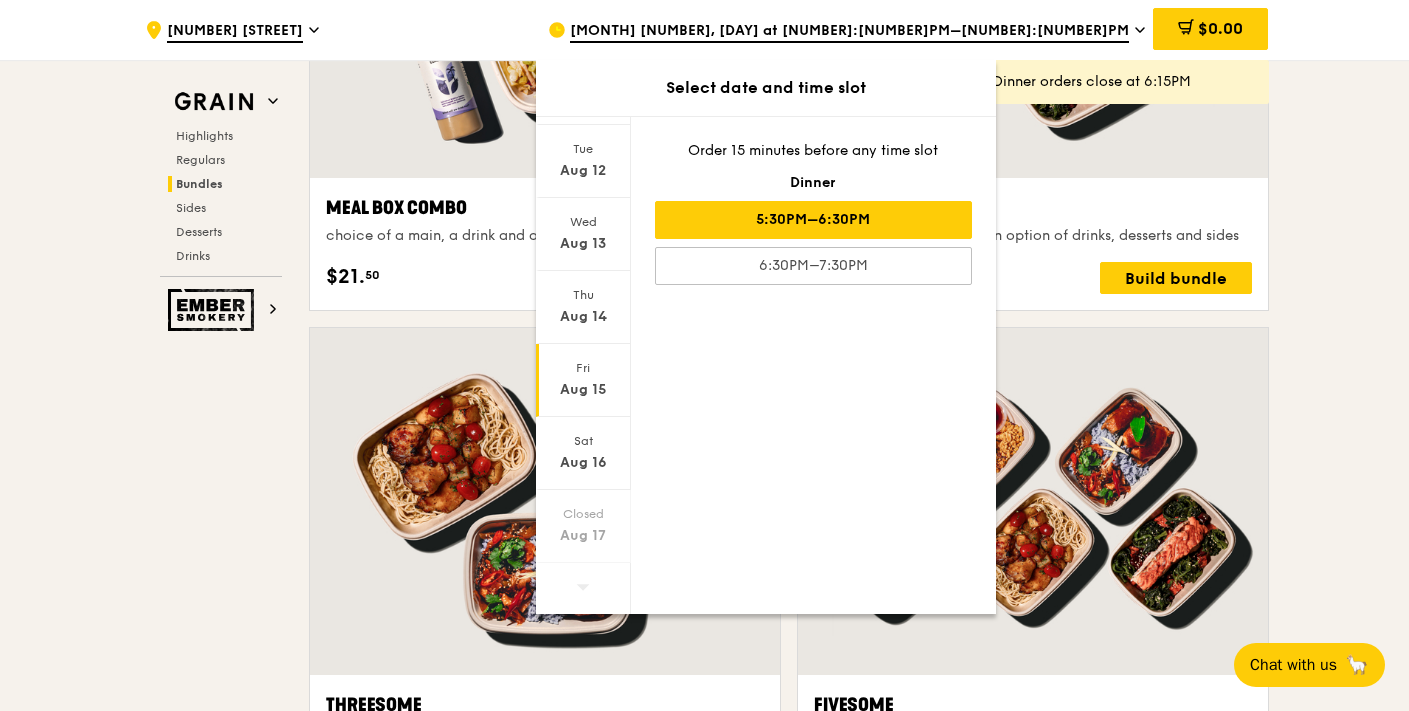 click on "Aug 15" at bounding box center [583, 390] 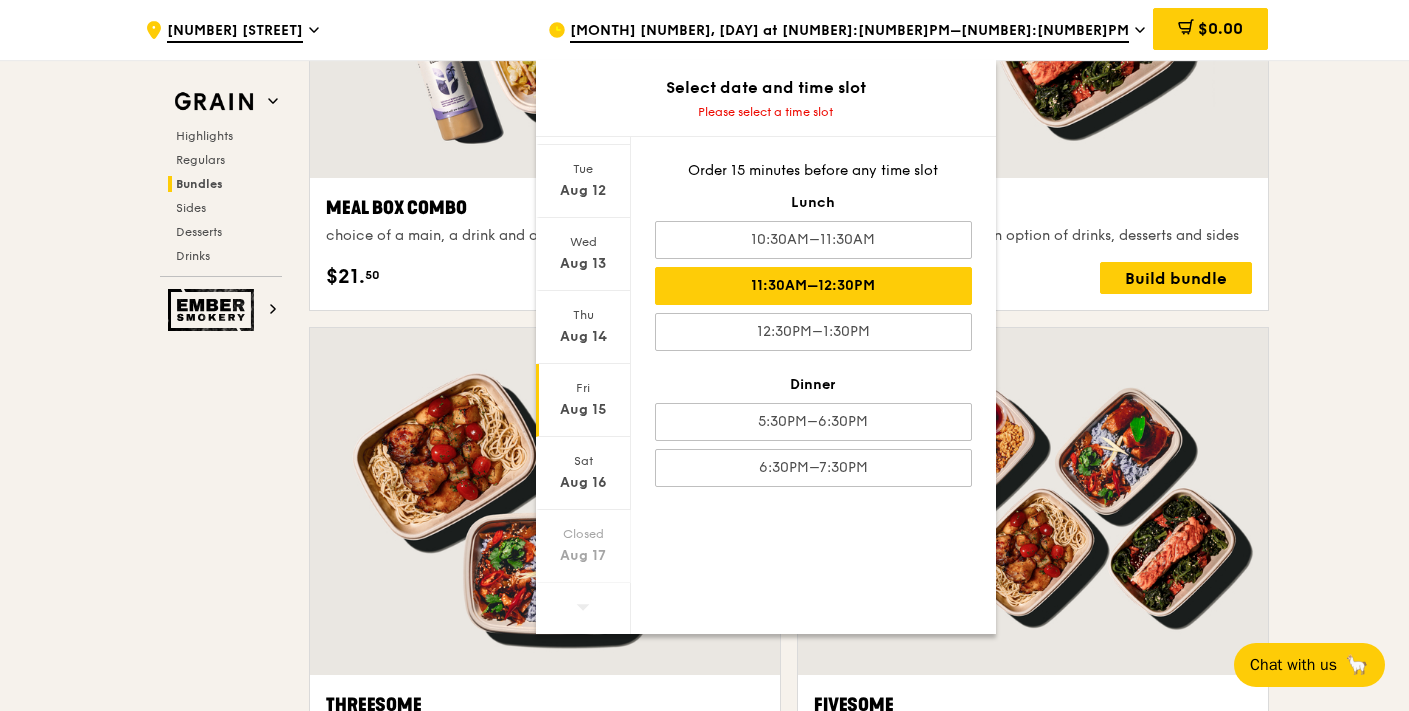 click on "11:30AM–12:30PM" at bounding box center [813, 286] 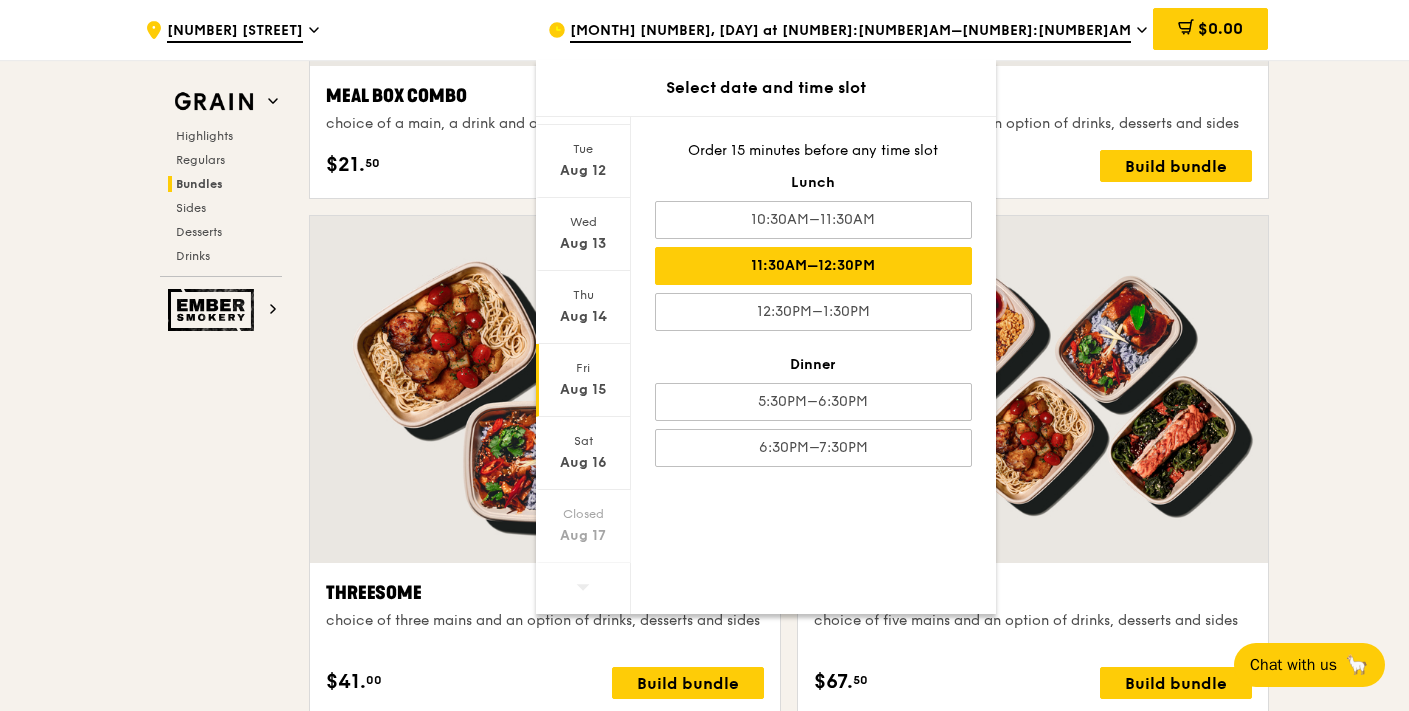 scroll, scrollTop: 3470, scrollLeft: 0, axis: vertical 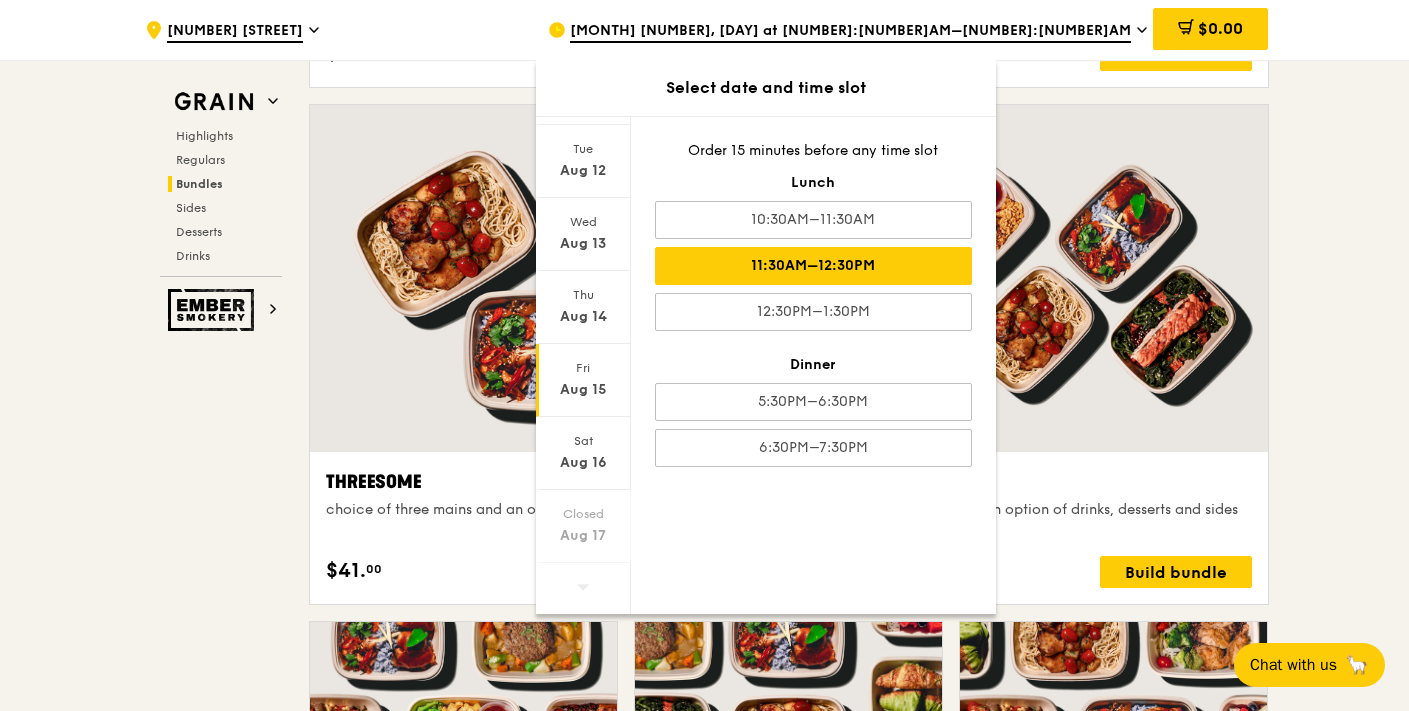 click on "[DAY]
[MONTH] [NUMBER]
[DAY]
[MONTH] [NUMBER]
[DAY]
[MONTH] [NUMBER]
[DAY]
[MONTH] [NUMBER]
[DAY]
[MONTH] [NUMBER]
Closed
[MONTH] [NUMBER]
Order 15 minutes before any time slot Lunch
[NUMBER]:[NUMBER]AM–[NUMBER]:[NUMBER]AM
[NUMBER]:[NUMBER]AM–[NUMBER]:[NUMBER]AM
[NUMBER]:[NUMBER]AM–[NUMBER]:[NUMBER]AM
Dinner
[NUMBER]:[NUMBER]PM–[NUMBER]:[NUMBER]PM
[NUMBER]:[NUMBER]PM–[NUMBER]:[NUMBER]PM" at bounding box center (766, 365) 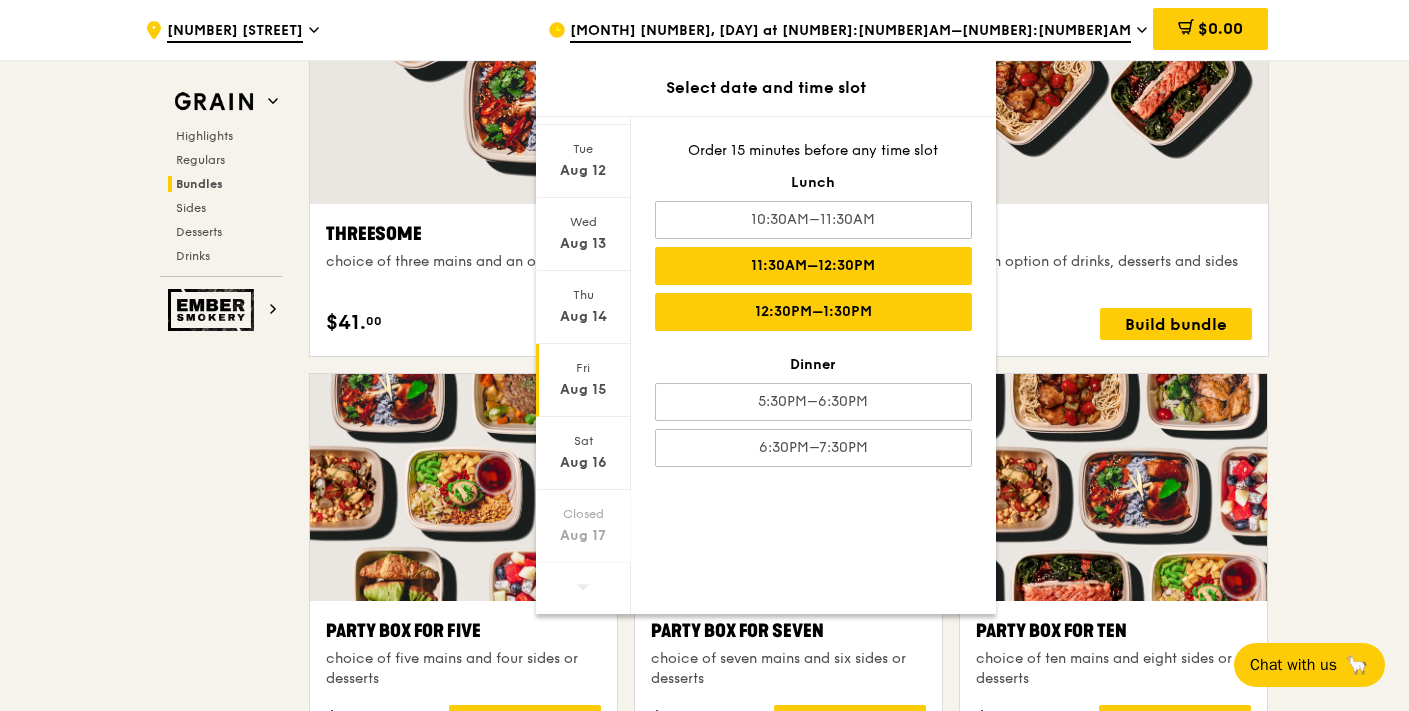 scroll, scrollTop: 3804, scrollLeft: 0, axis: vertical 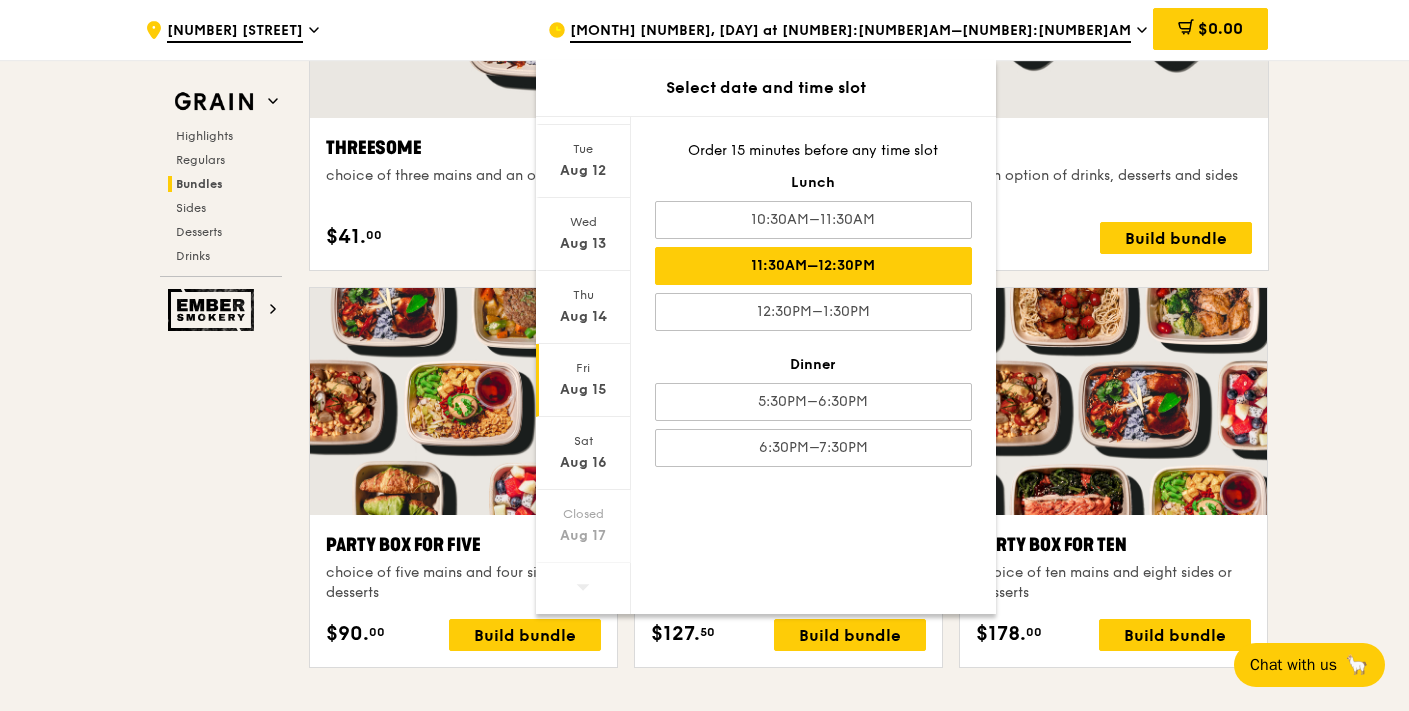 click on "[DAY]
[MONTH] [NUMBER]
[DAY]
[MONTH] [NUMBER]
[DAY]
[MONTH] [NUMBER]
[DAY]
[MONTH] [NUMBER]
[DAY]
[MONTH] [NUMBER]
Closed
[MONTH] [NUMBER]
Order 15 minutes before any time slot Lunch
[NUMBER]:[NUMBER]AM–[NUMBER]:[NUMBER]AM
[NUMBER]:[NUMBER]AM–[NUMBER]:[NUMBER]AM
[NUMBER]:[NUMBER]AM–[NUMBER]:[NUMBER]AM
Dinner
[NUMBER]:[NUMBER]PM–[NUMBER]:[NUMBER]PM
[NUMBER]:[NUMBER]PM–[NUMBER]:[NUMBER]PM" at bounding box center (766, 365) 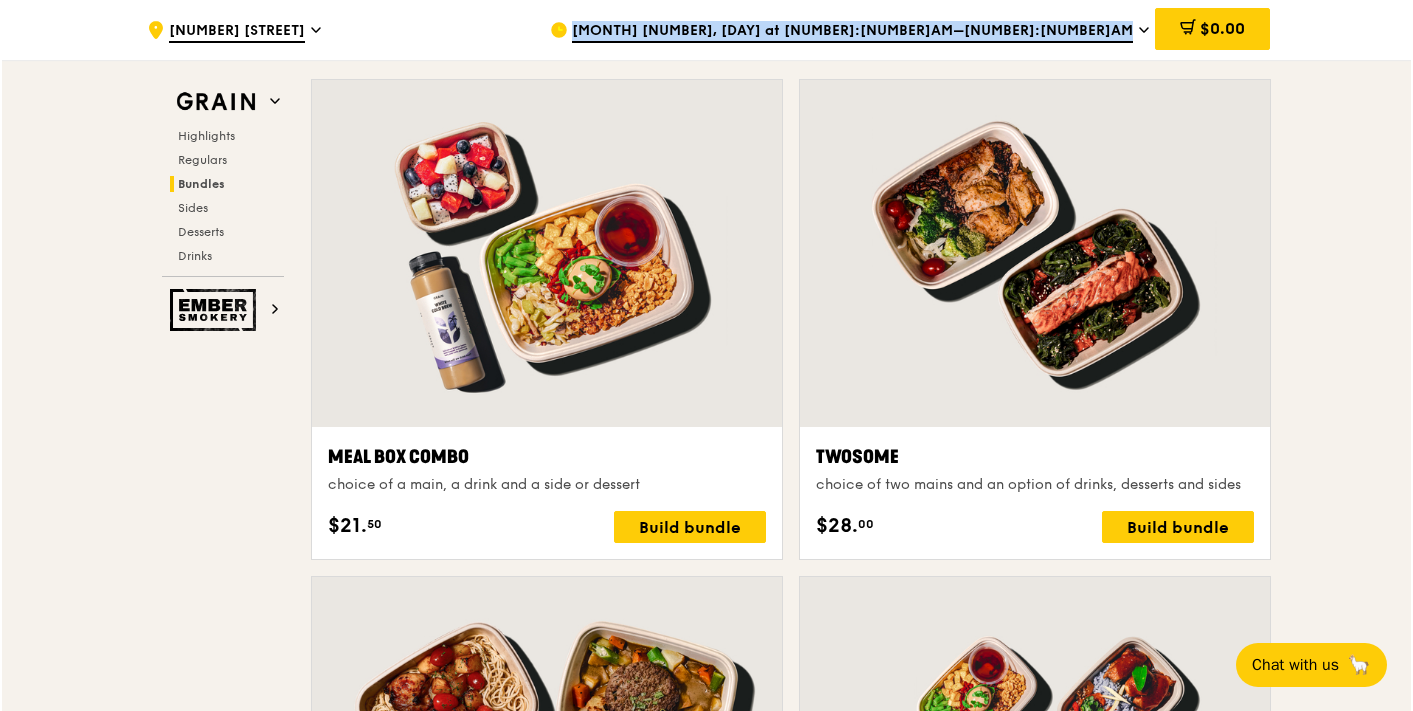 scroll, scrollTop: 3025, scrollLeft: 0, axis: vertical 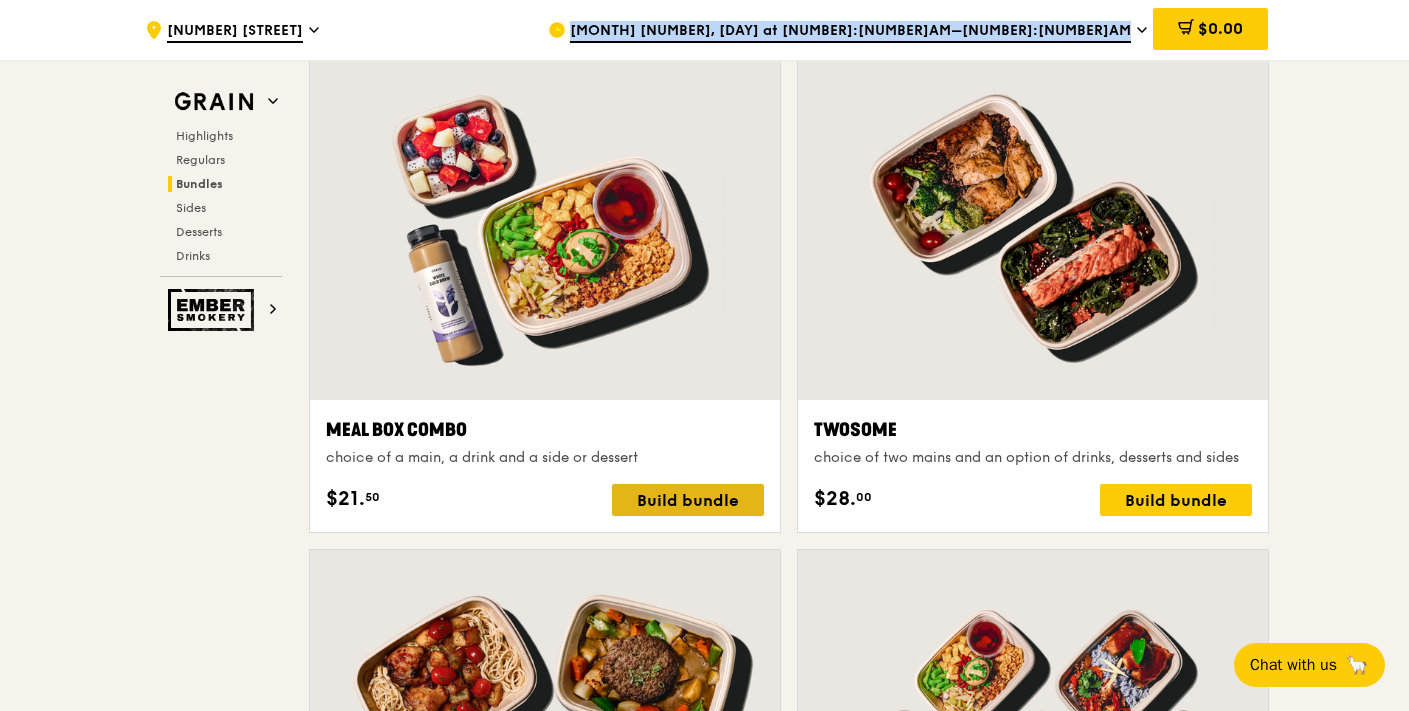 click on "Build bundle" at bounding box center (688, 500) 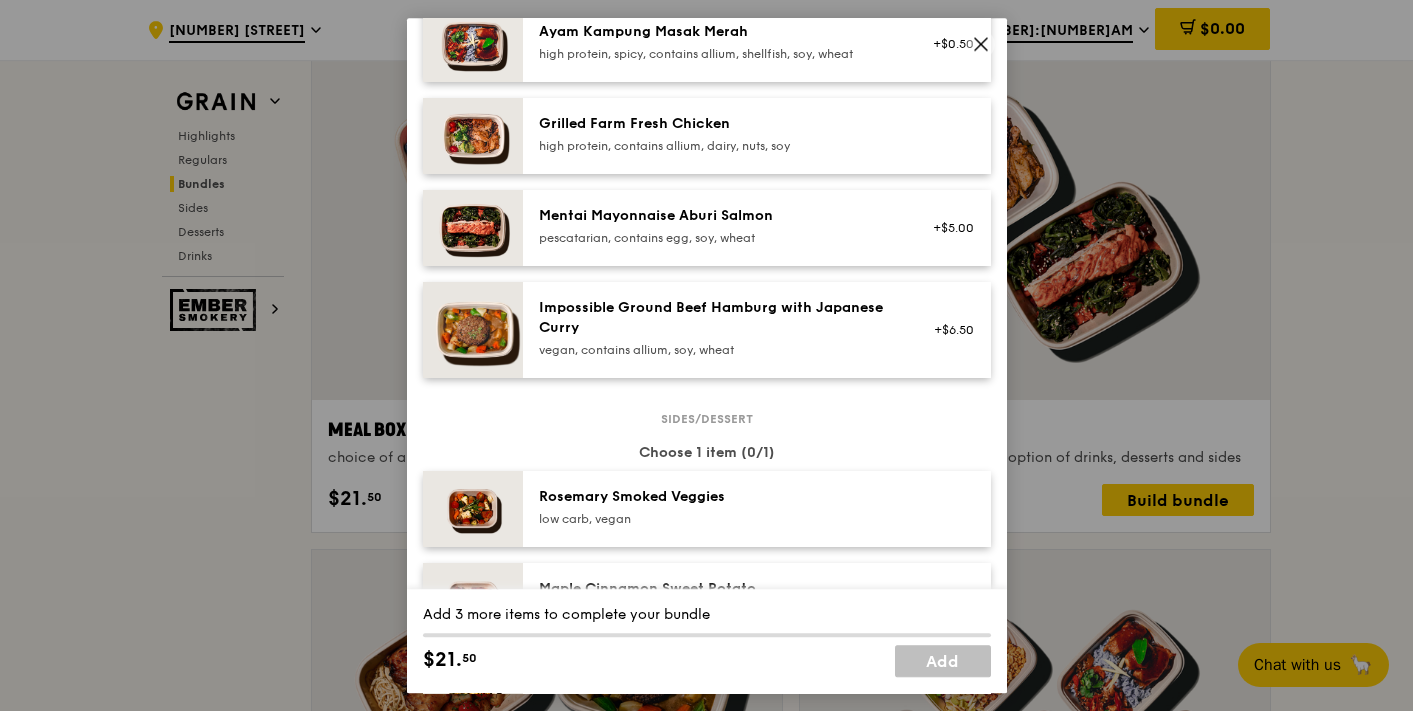 scroll, scrollTop: 556, scrollLeft: 0, axis: vertical 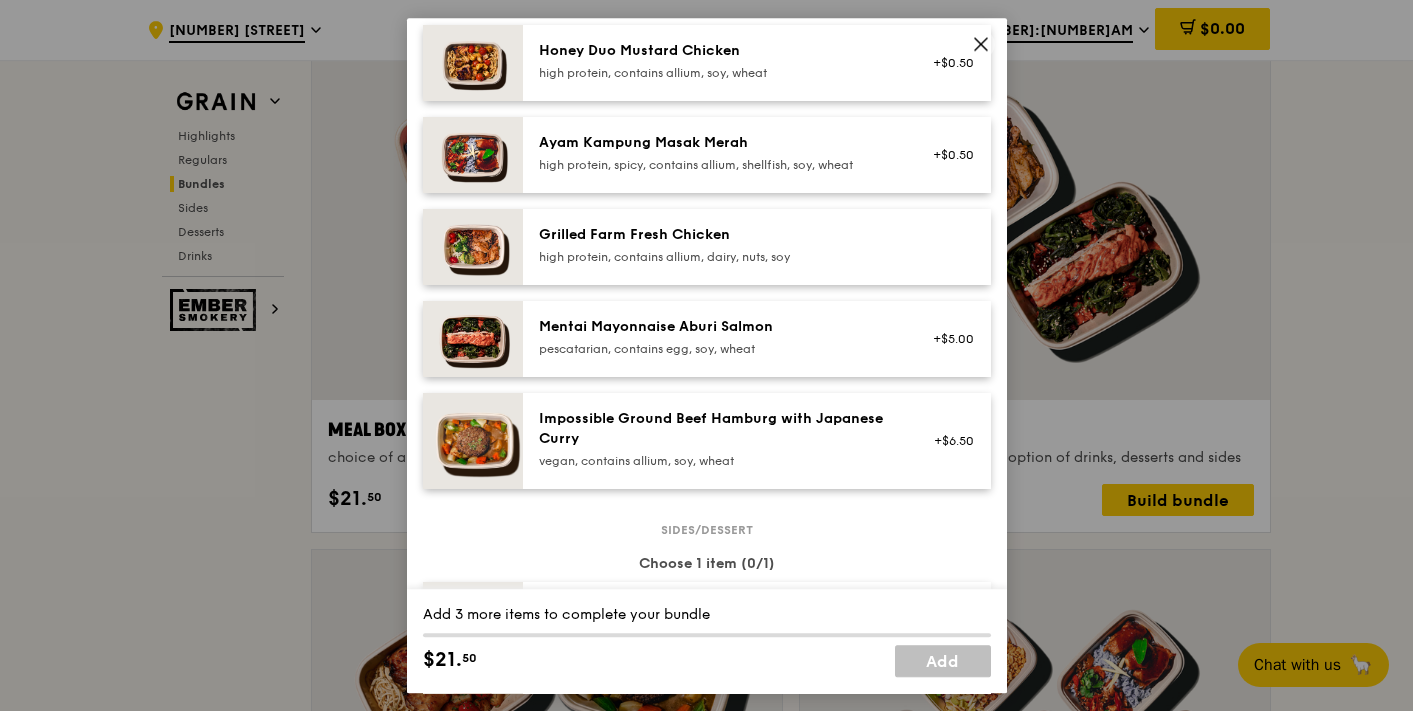 click on "Grilled Farm Fresh Chicken
high protein, contains allium, dairy, nuts, soy" at bounding box center (718, 247) 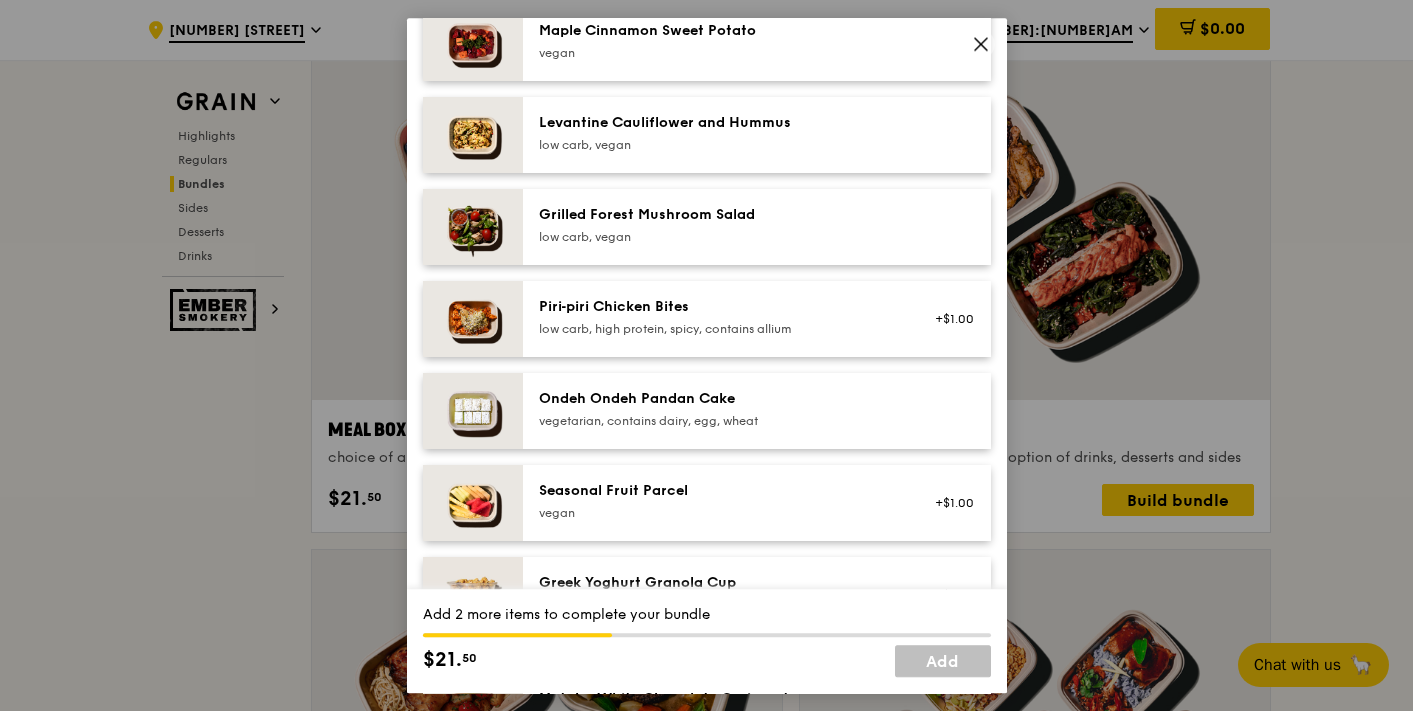 scroll, scrollTop: 1334, scrollLeft: 0, axis: vertical 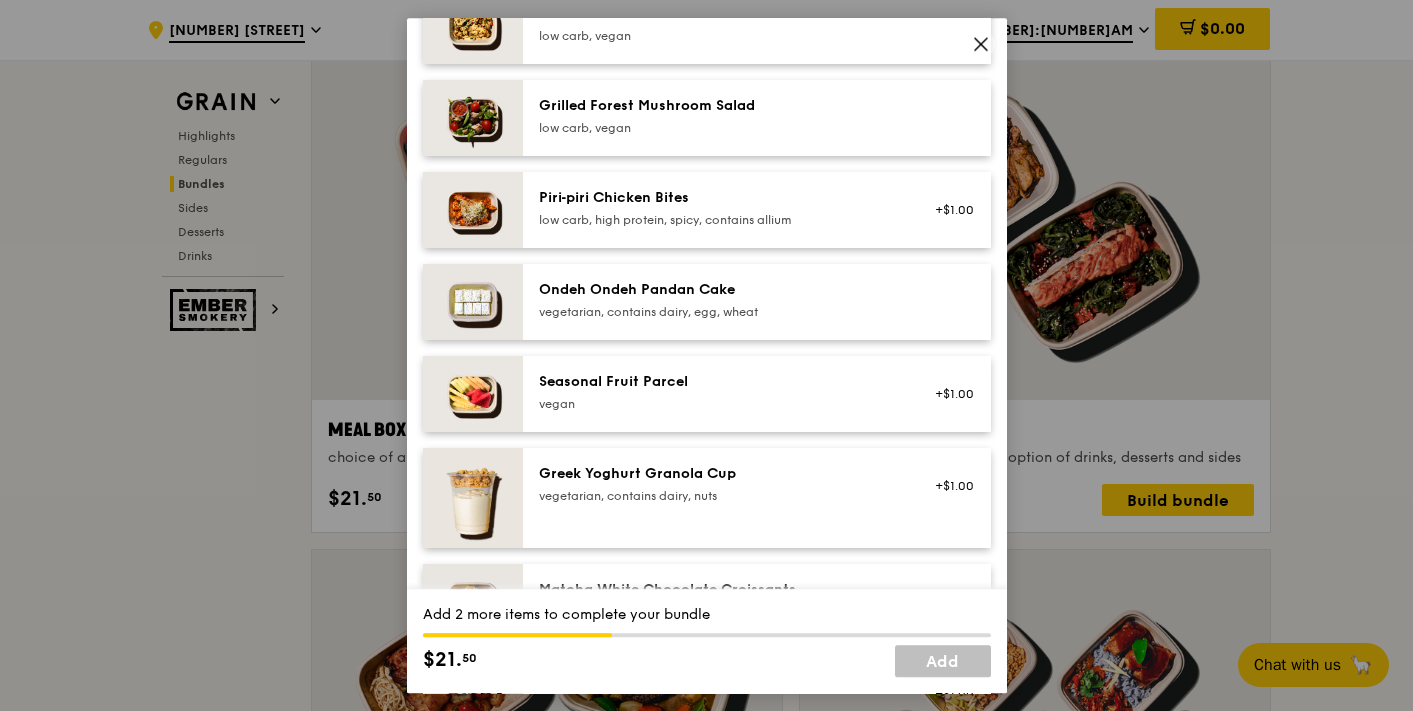 click on "Seasonal Fruit Parcel" at bounding box center [718, 382] 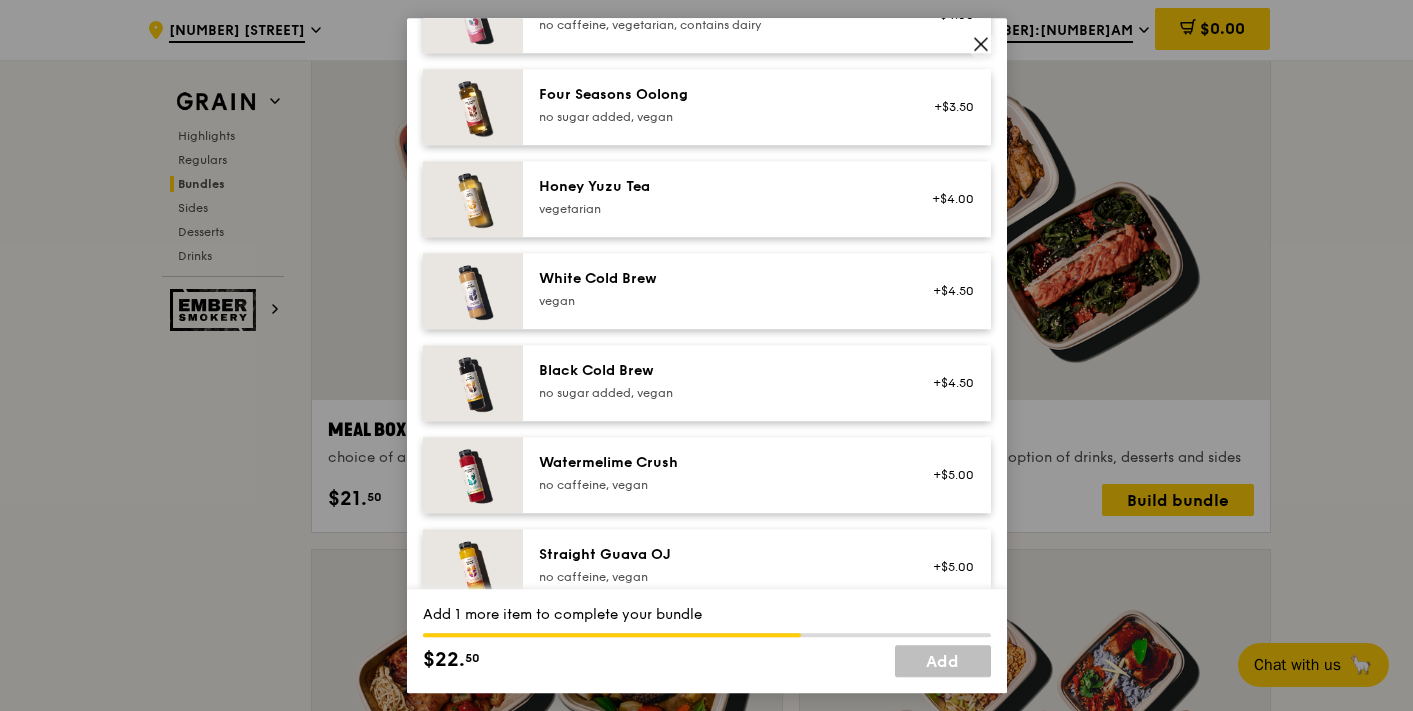 scroll, scrollTop: 2414, scrollLeft: 0, axis: vertical 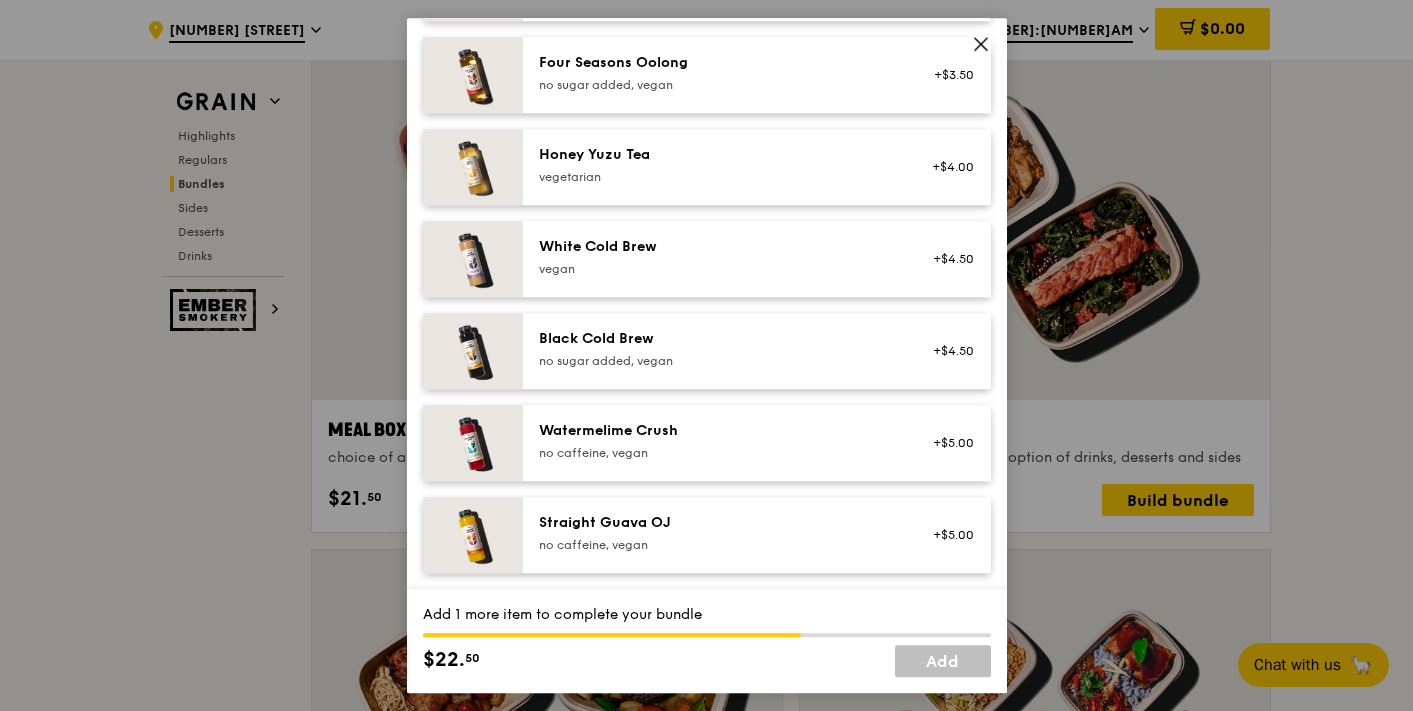 click on "Straight Guava OJ" at bounding box center [718, 523] 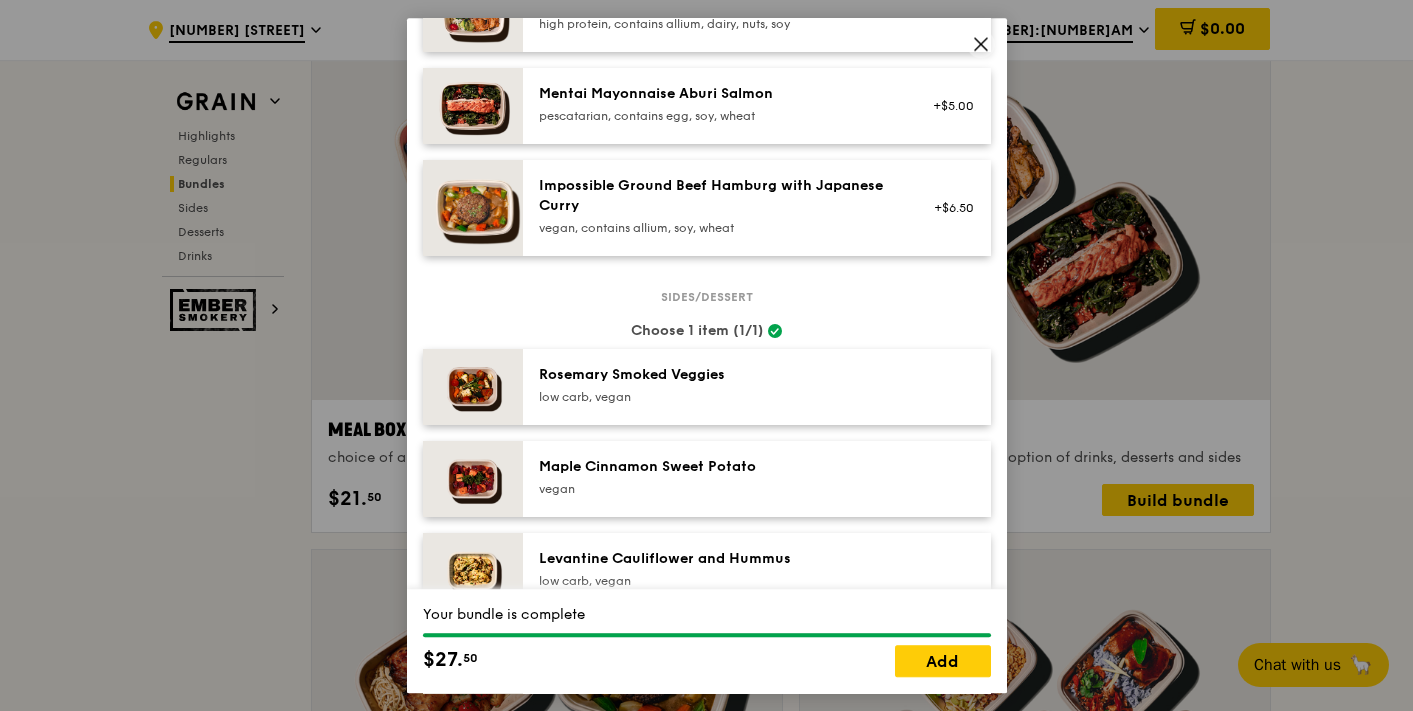 scroll, scrollTop: 746, scrollLeft: 0, axis: vertical 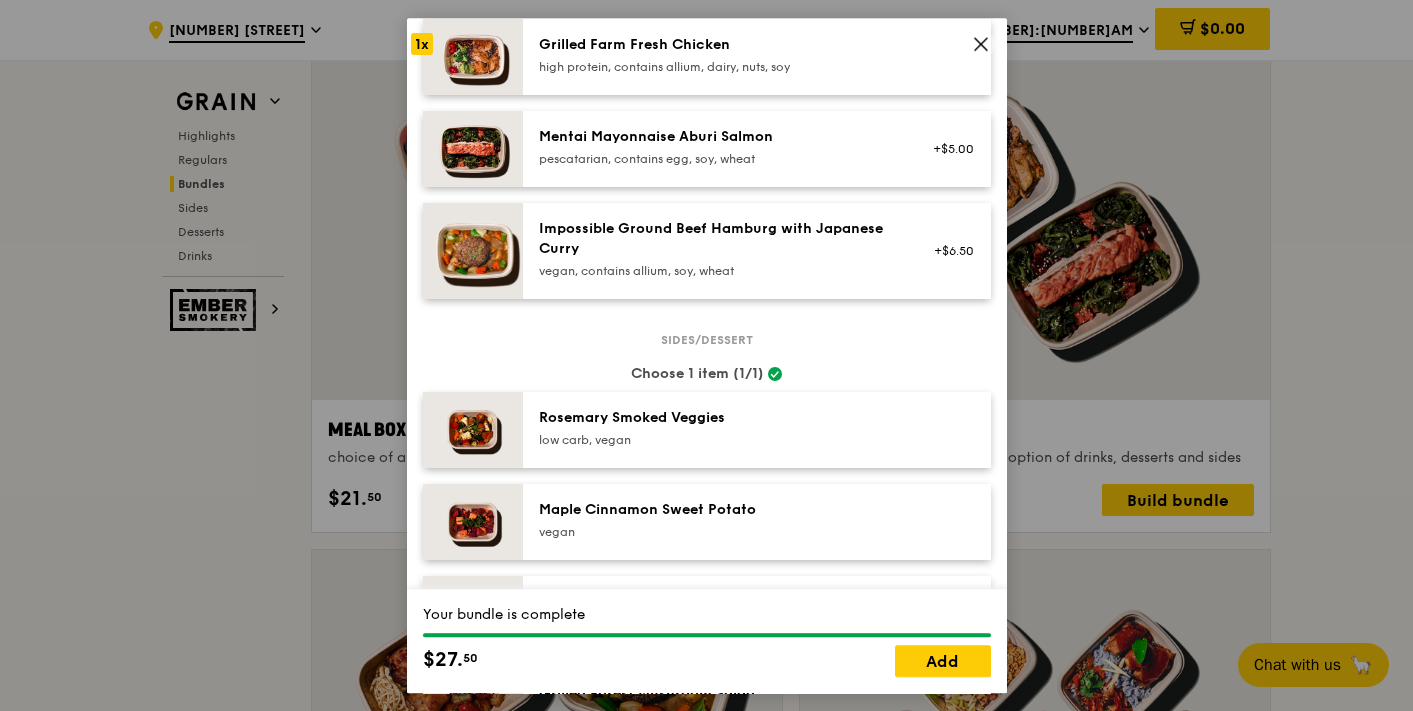 click on "Mentai Mayonnaise Aburi Salmon" at bounding box center [718, 137] 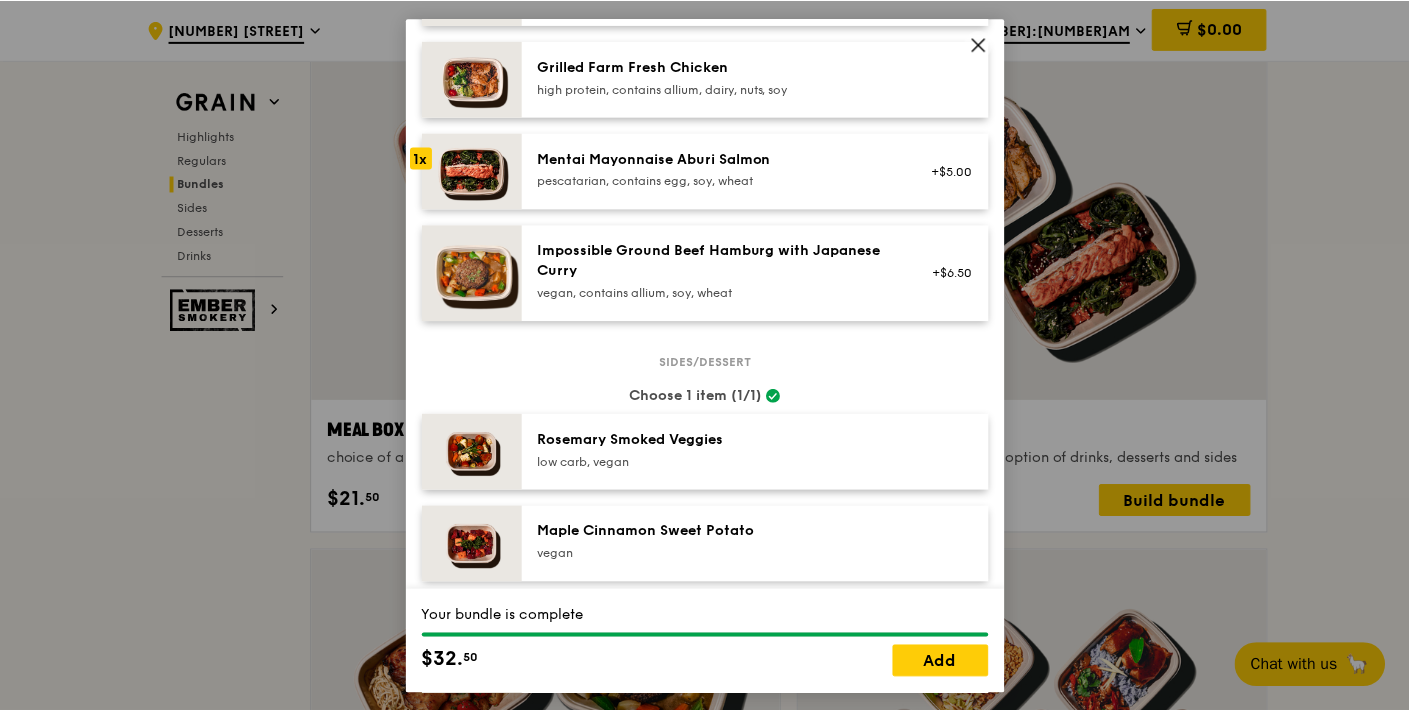scroll, scrollTop: 857, scrollLeft: 0, axis: vertical 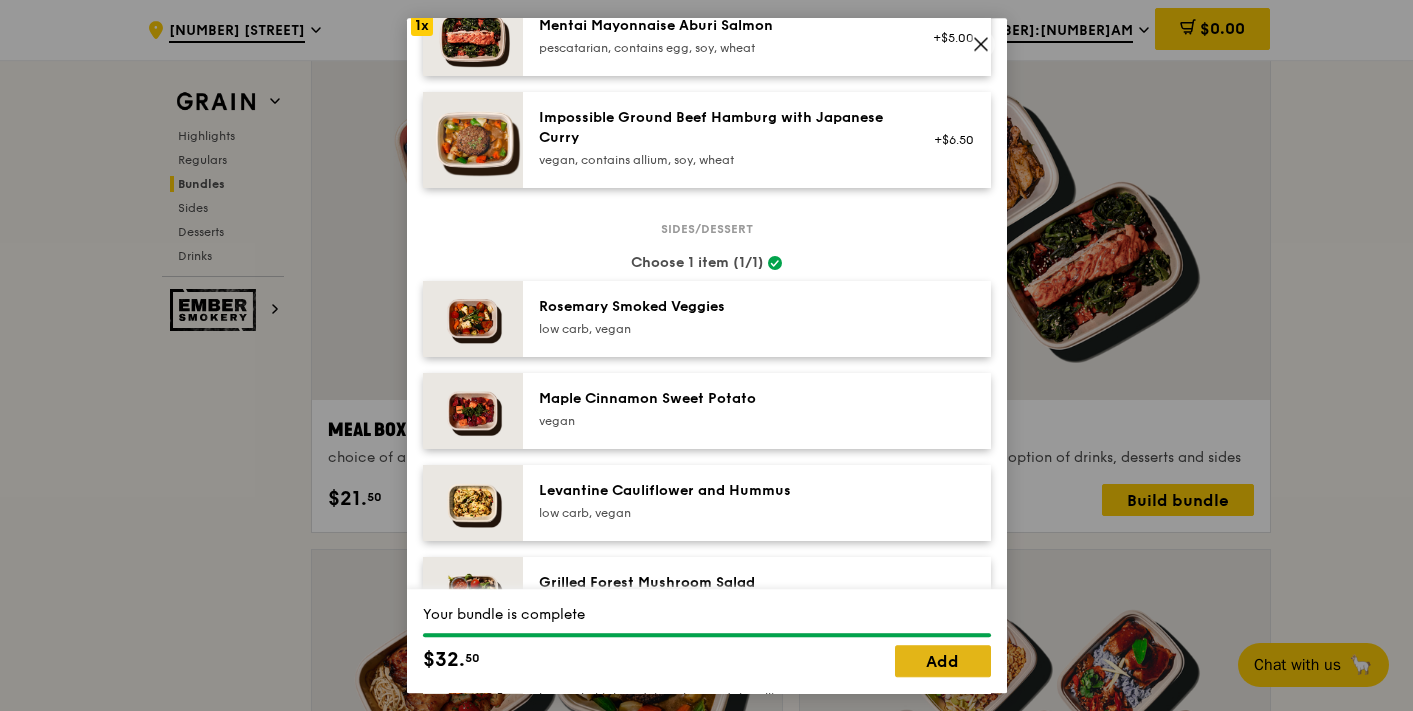 click on "Add" at bounding box center (943, 661) 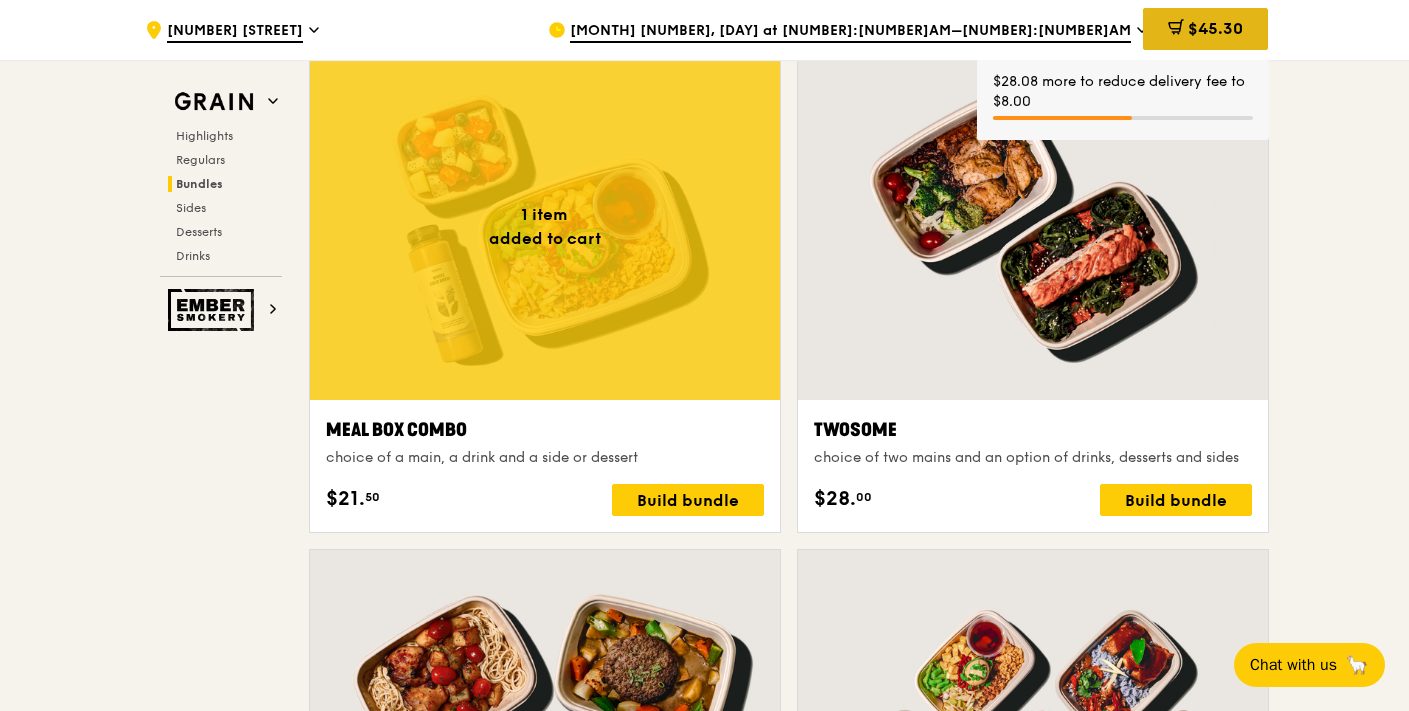 click on "$45.30" at bounding box center (1215, 28) 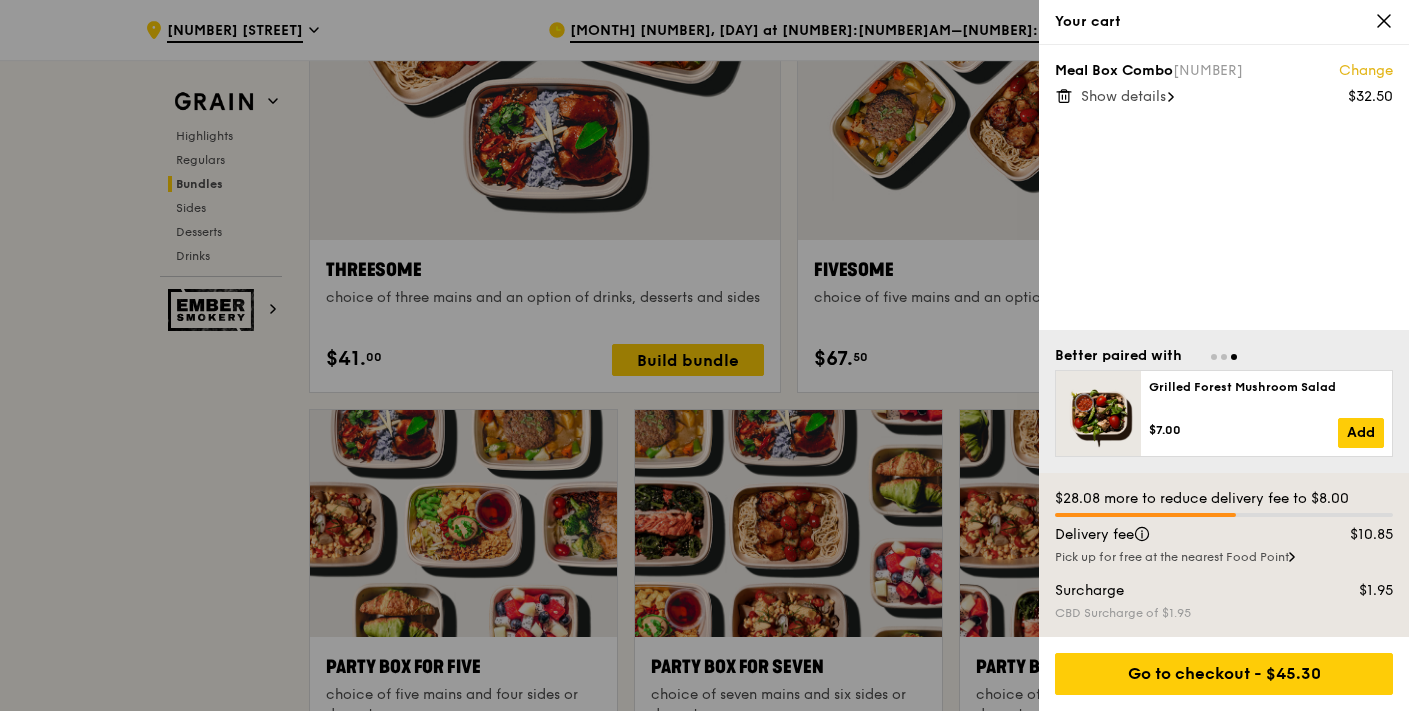 scroll, scrollTop: 3581, scrollLeft: 0, axis: vertical 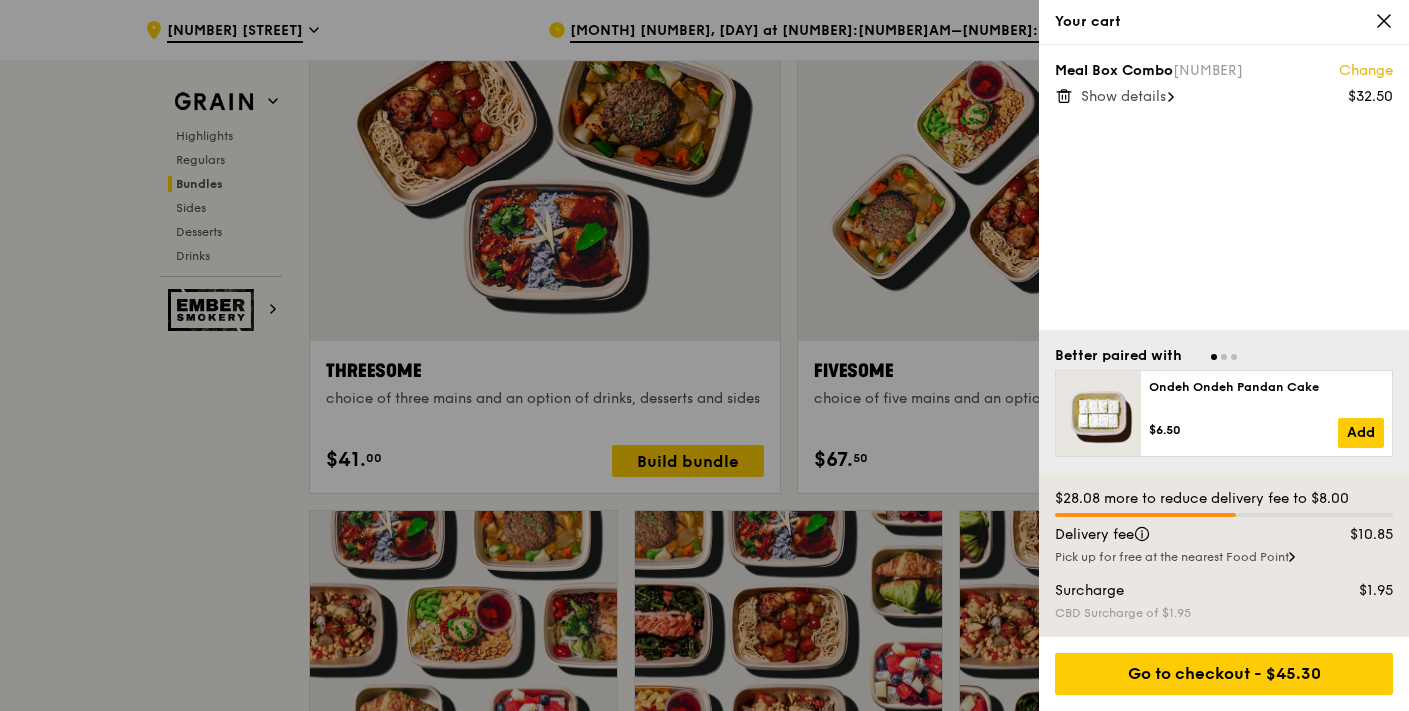 click on "Show details" at bounding box center (1123, 96) 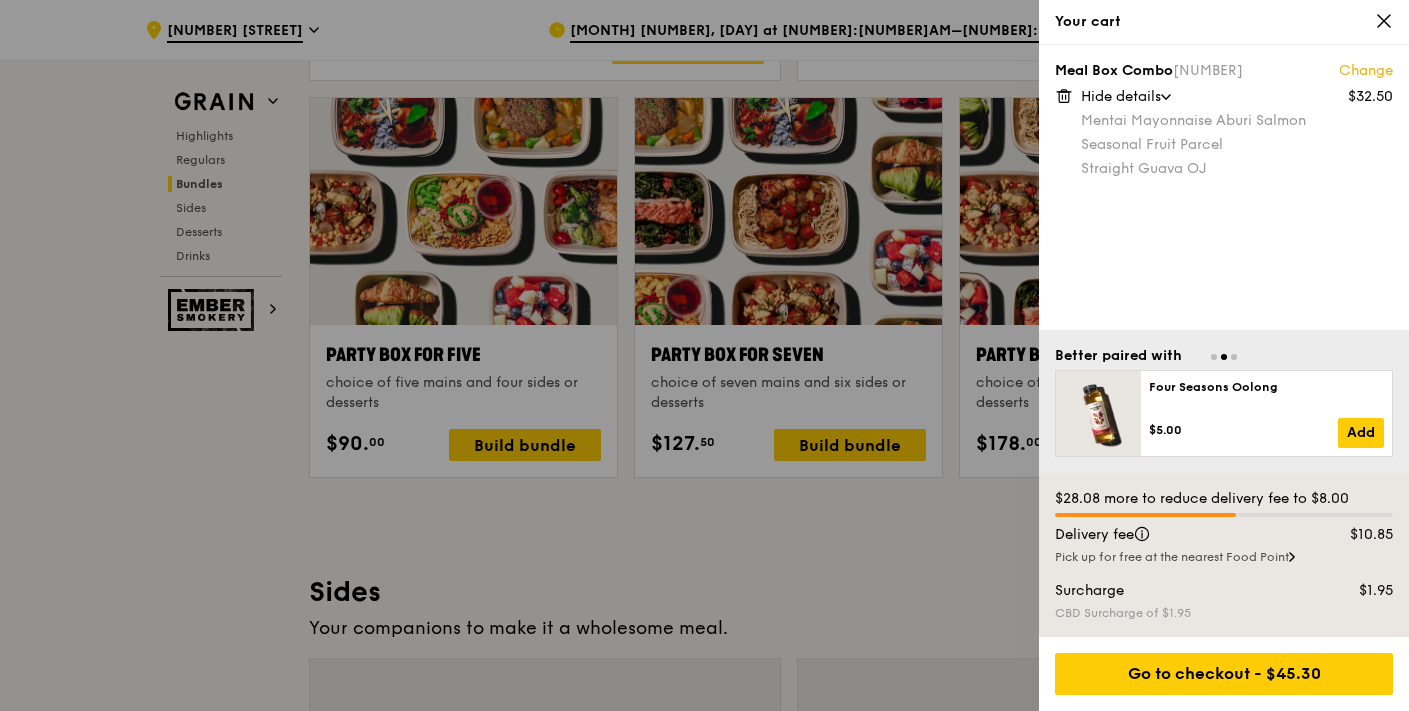 scroll, scrollTop: 4026, scrollLeft: 0, axis: vertical 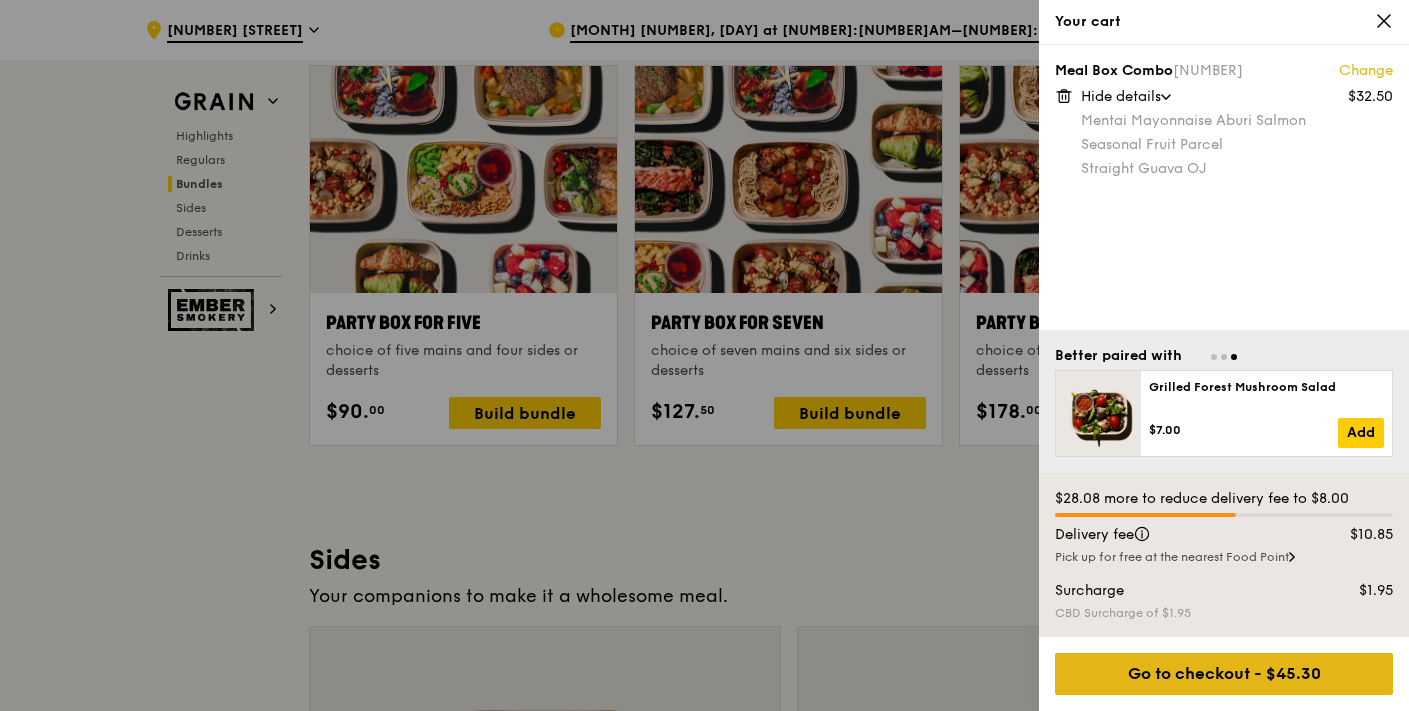 click on "Go to checkout - $45.30" at bounding box center [1224, 674] 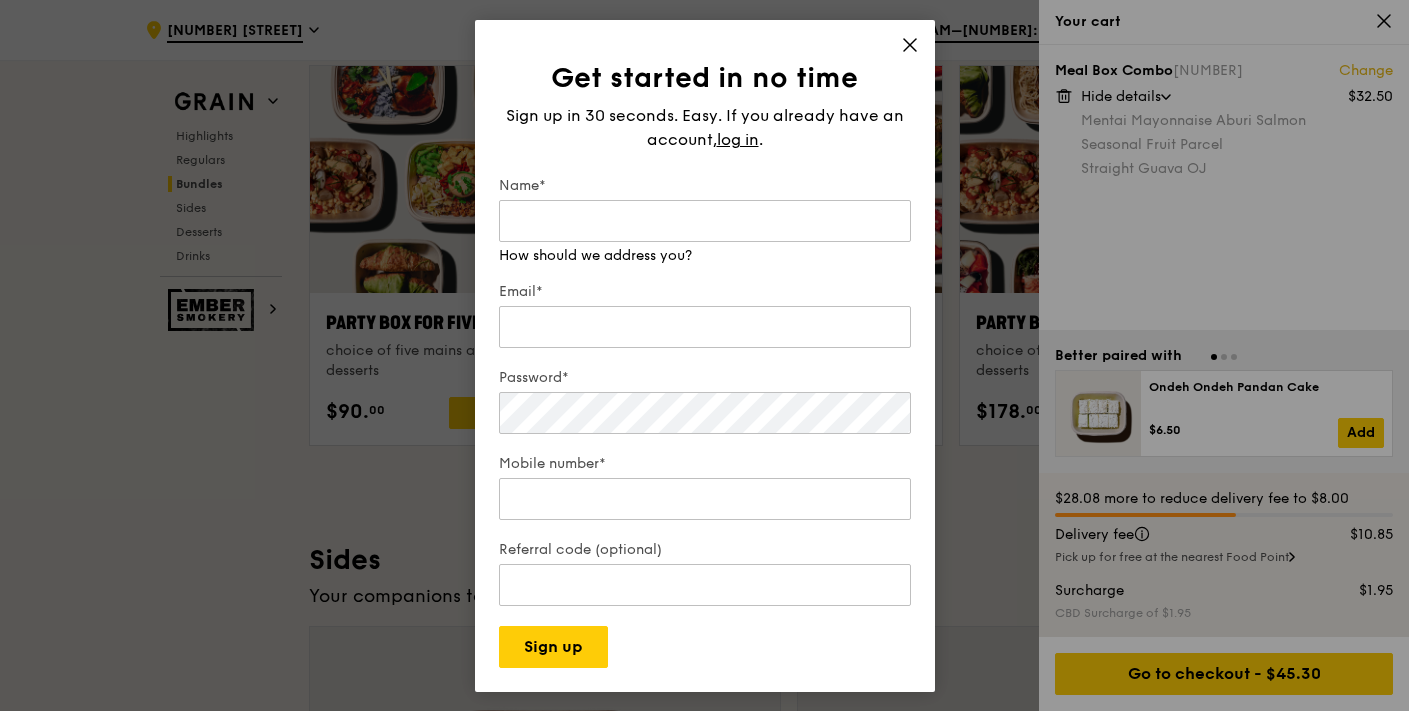 click 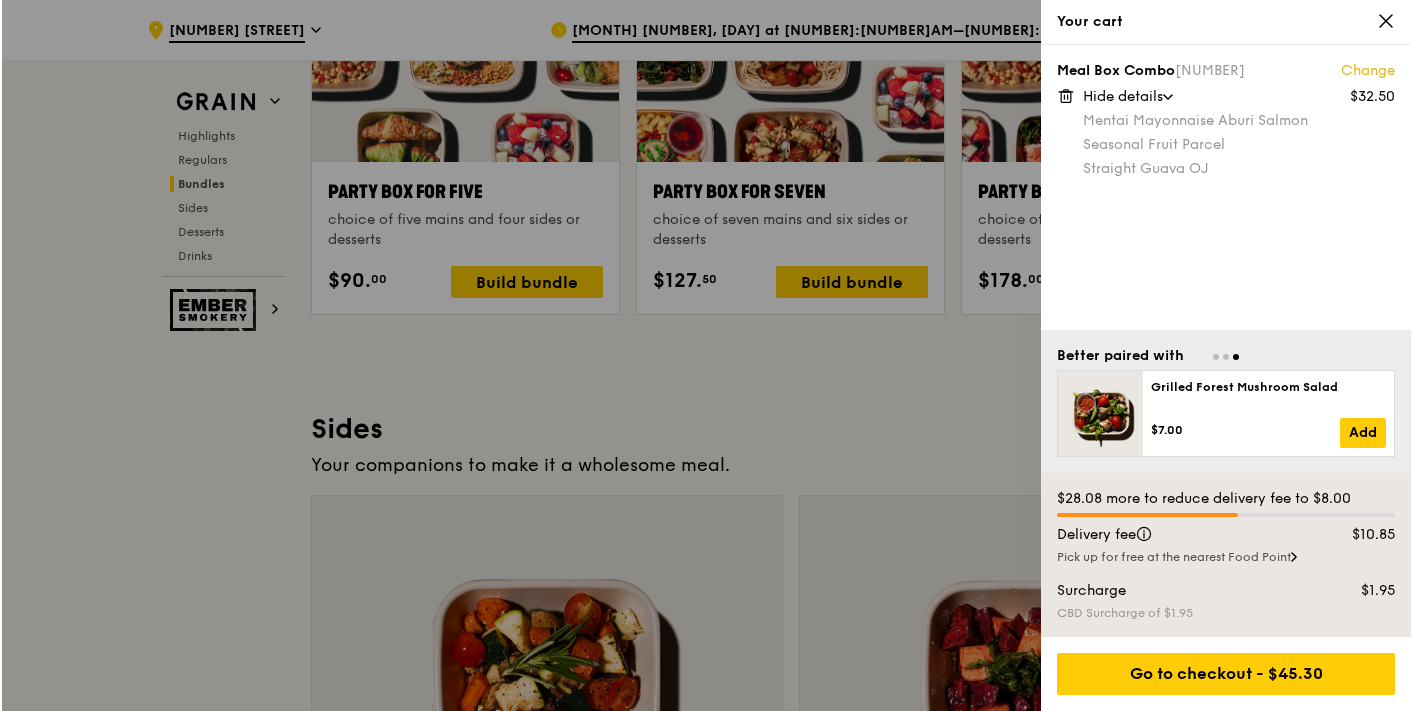 scroll, scrollTop: 4137, scrollLeft: 0, axis: vertical 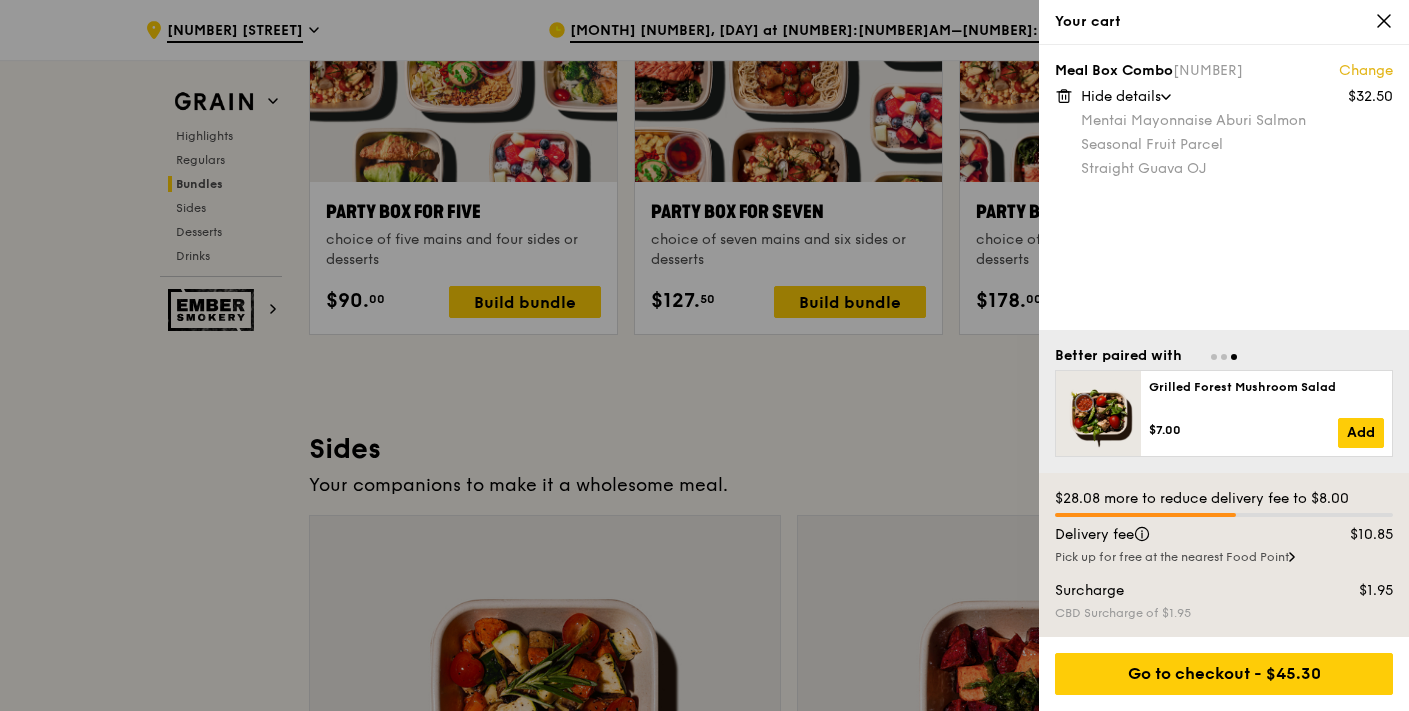 click on "Change" at bounding box center [1366, 71] 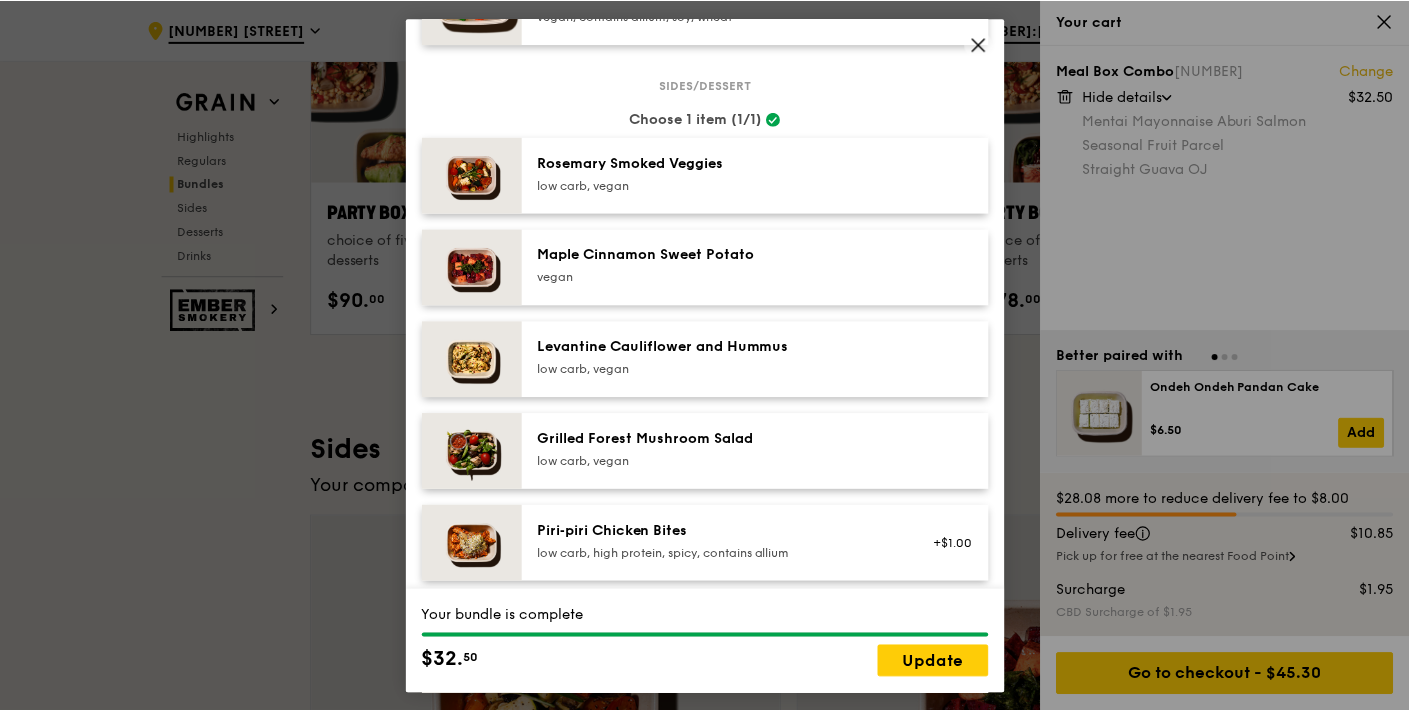 scroll, scrollTop: 1223, scrollLeft: 0, axis: vertical 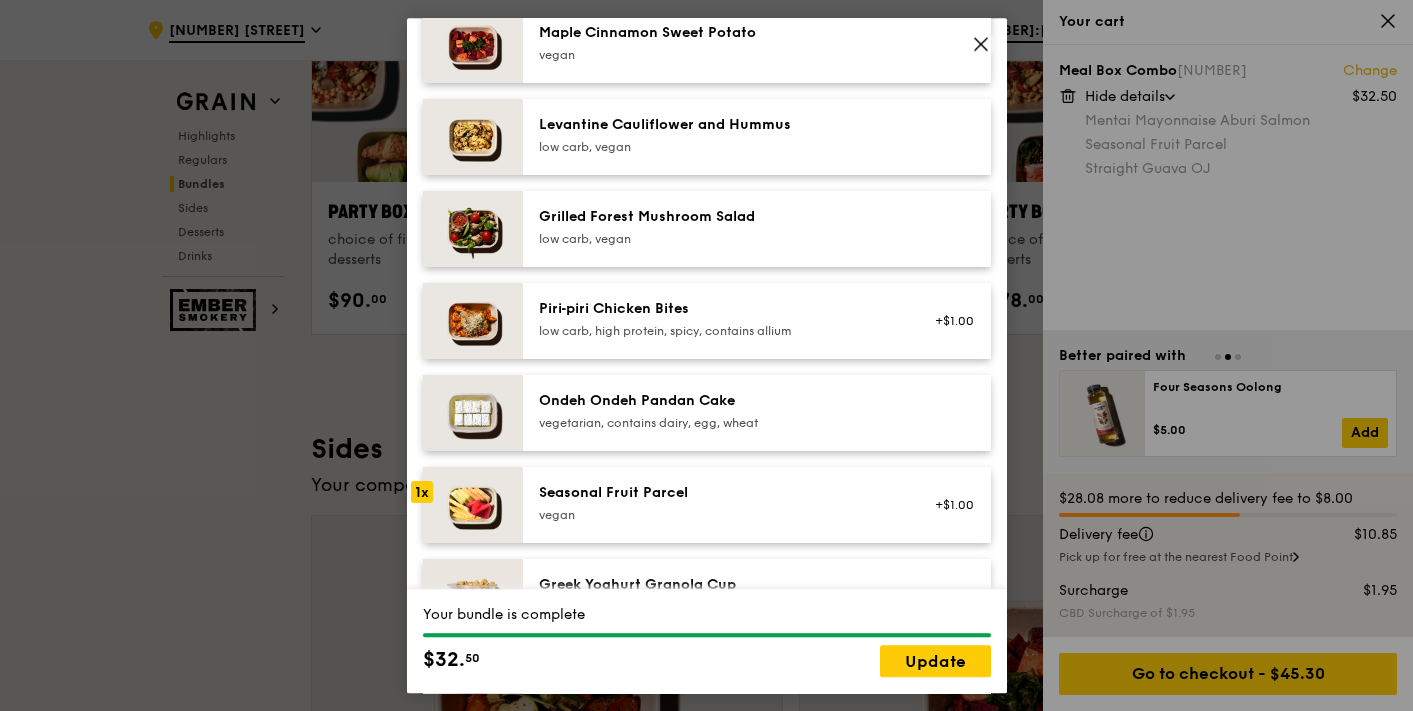 click on "low carb, vegan" at bounding box center (718, 239) 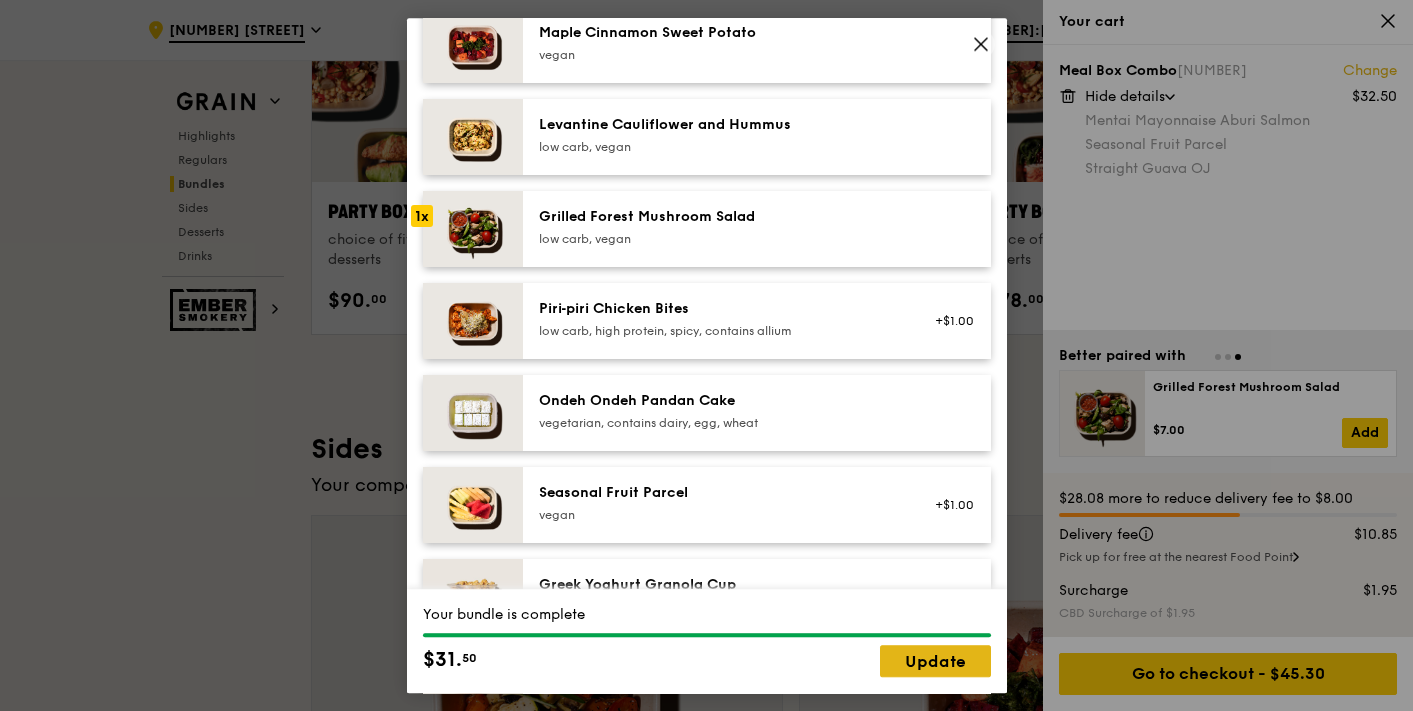 click on "Update" at bounding box center (935, 661) 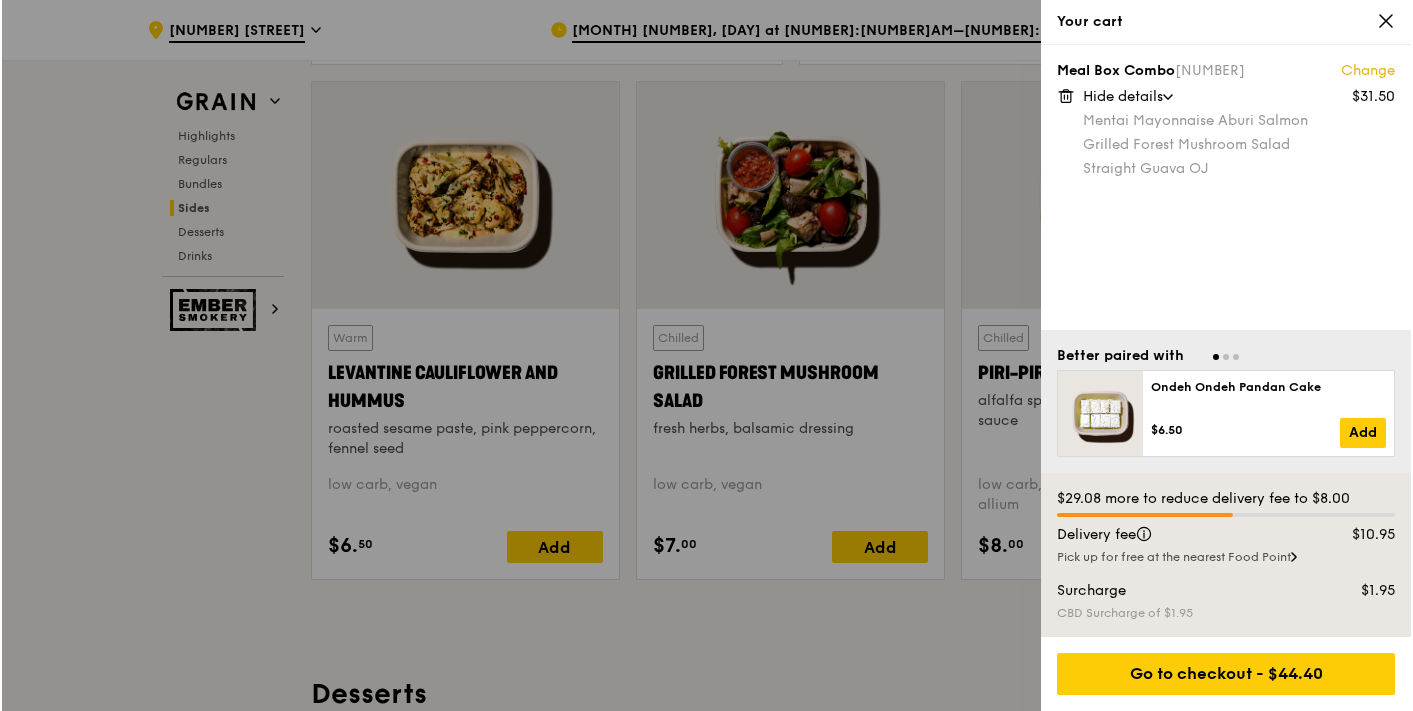 scroll, scrollTop: 5027, scrollLeft: 0, axis: vertical 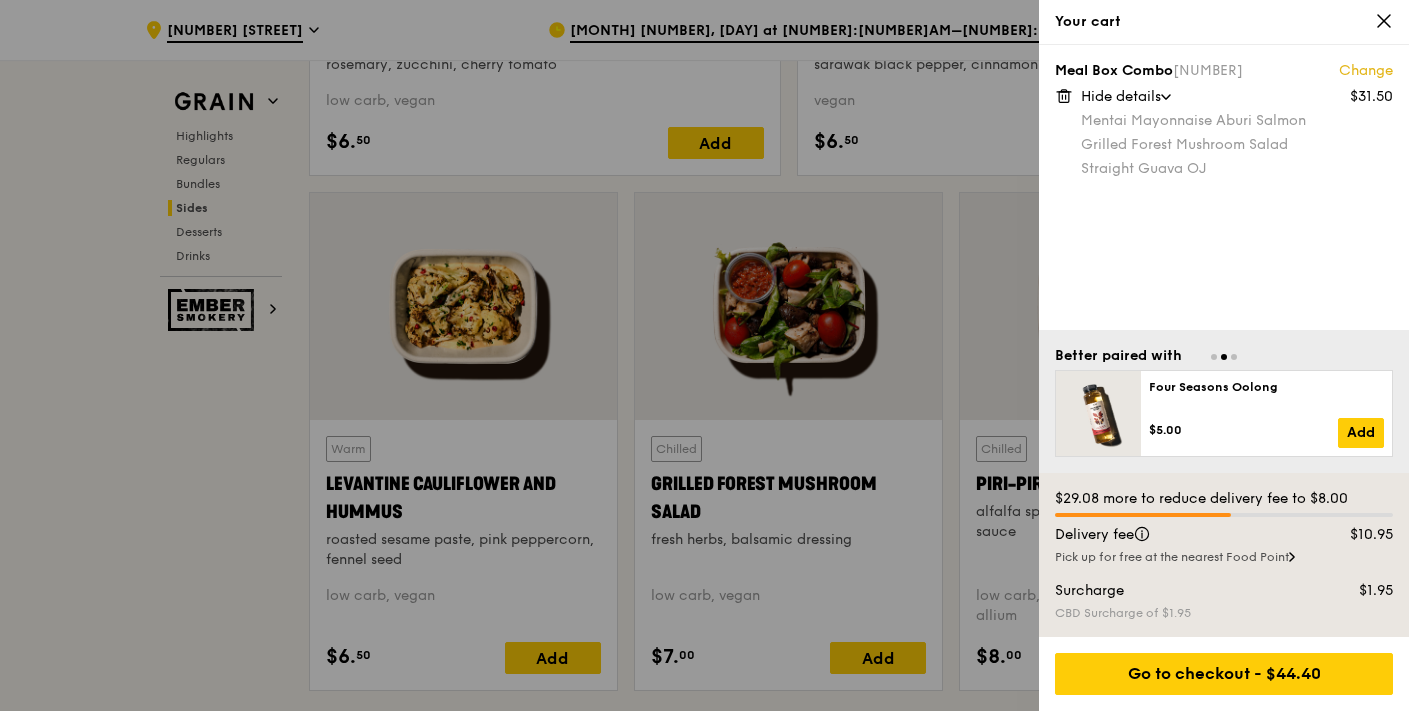 click on "Change" at bounding box center [1366, 71] 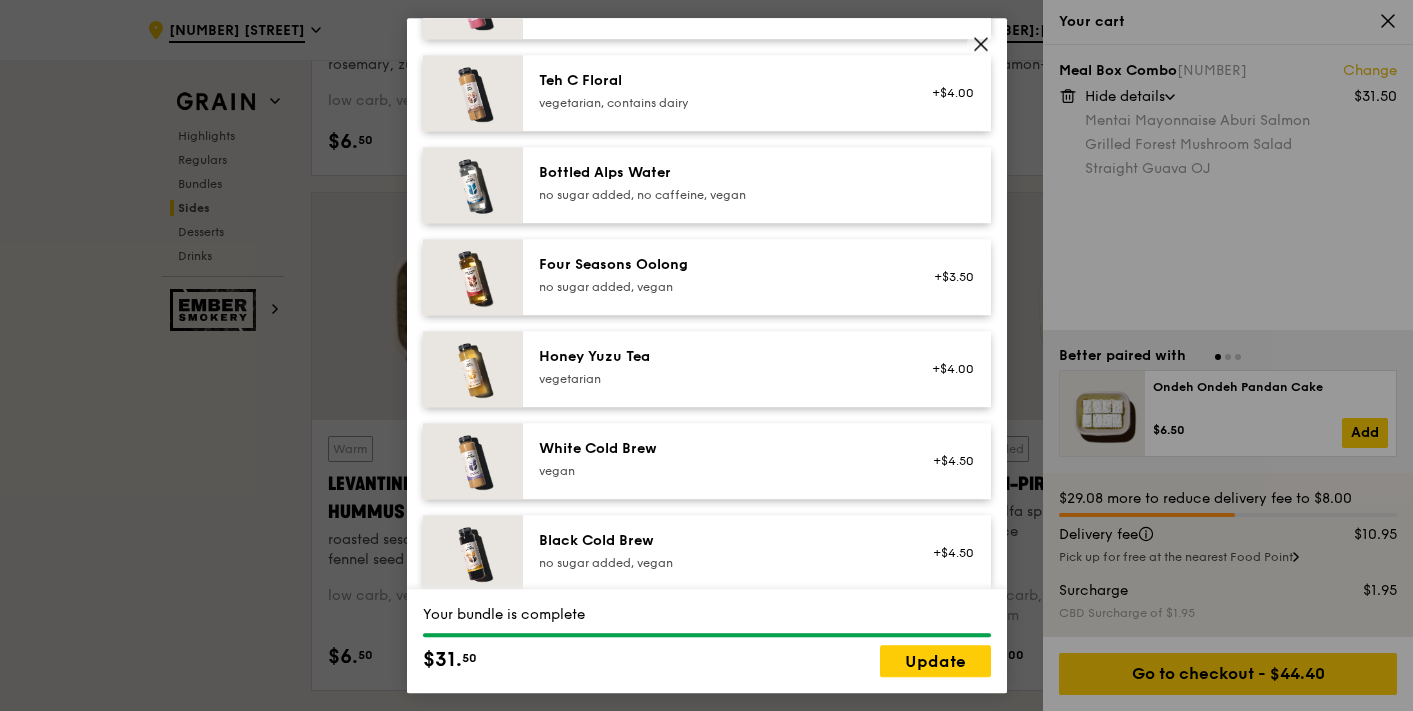 scroll, scrollTop: 2414, scrollLeft: 0, axis: vertical 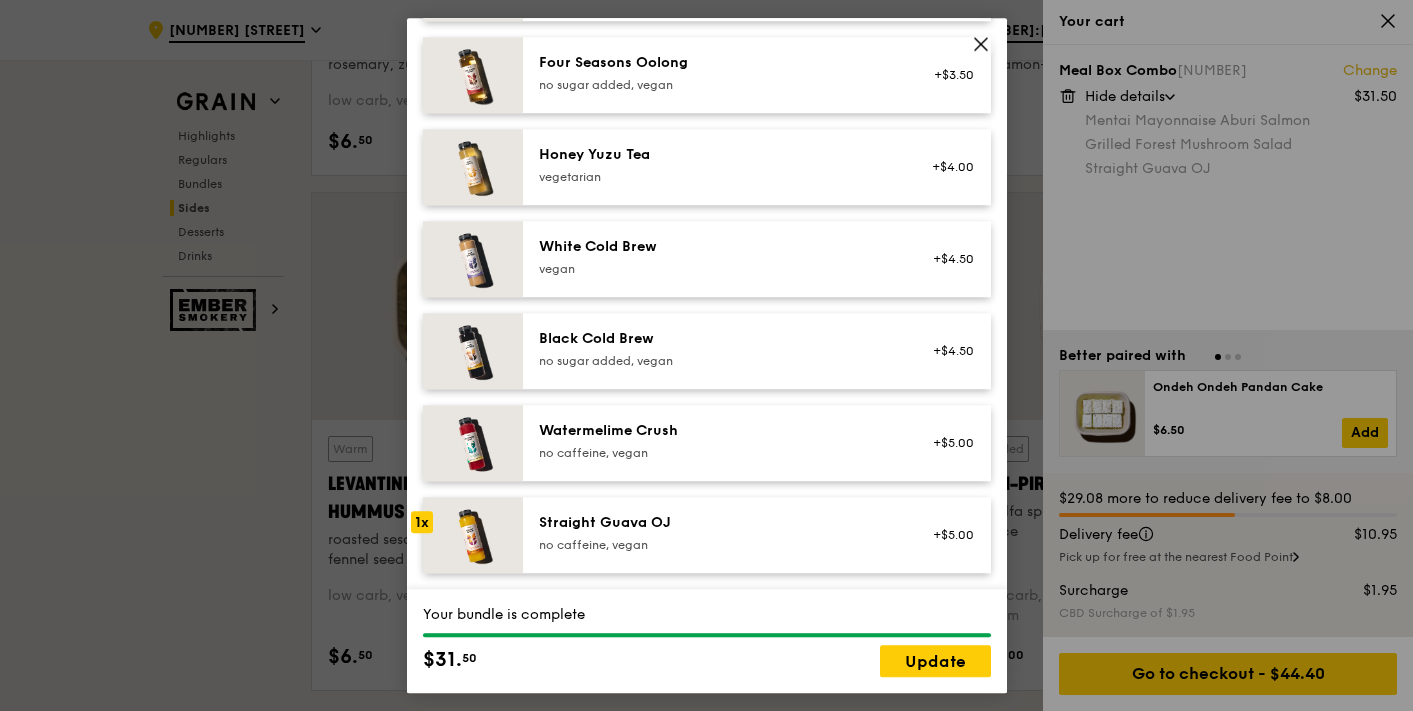 click on "1x" at bounding box center (422, 522) 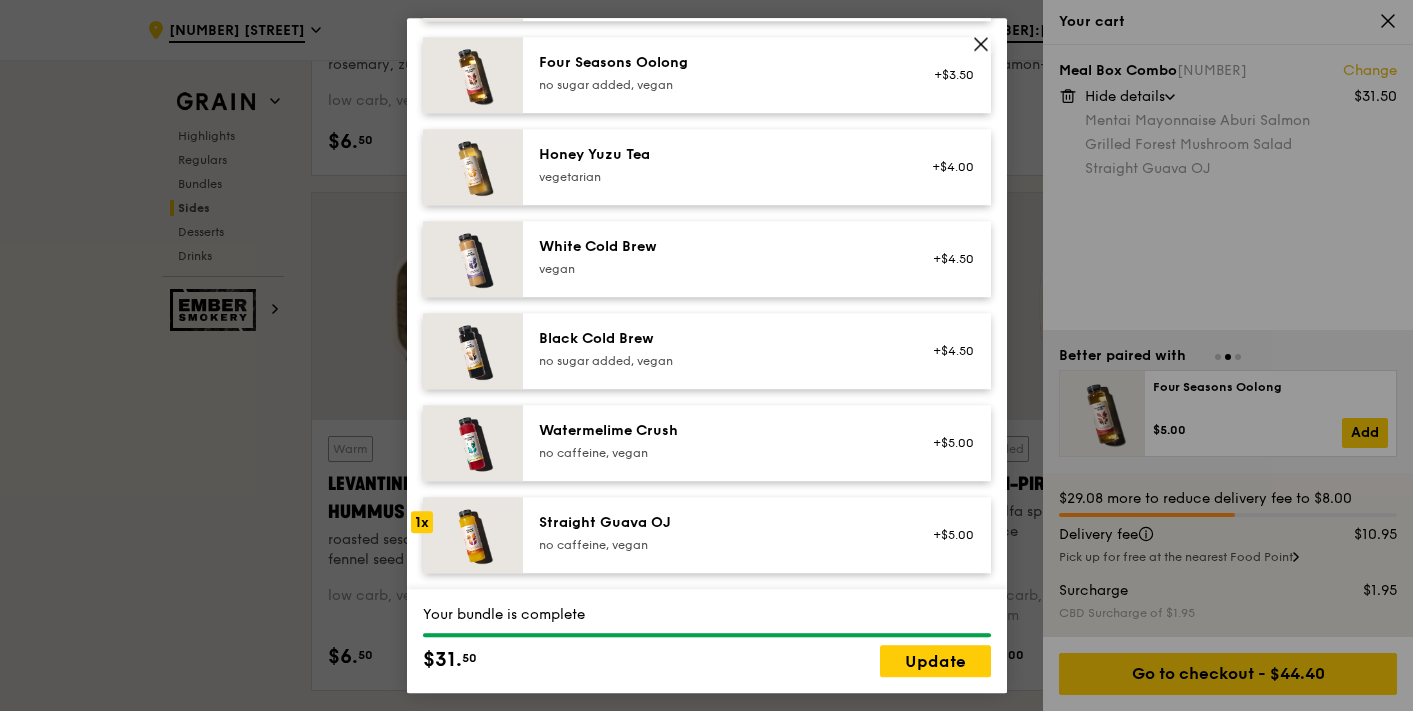 click on "1x" at bounding box center (422, 522) 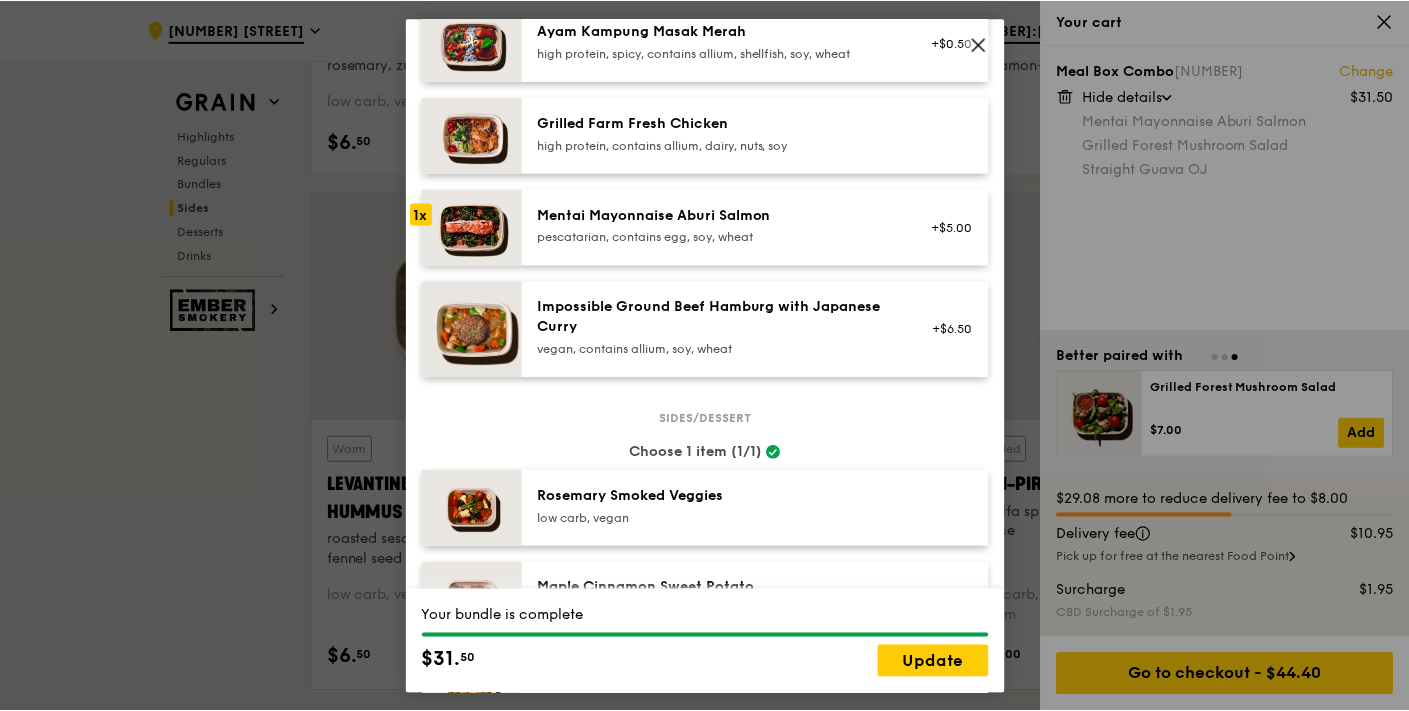 scroll, scrollTop: 301, scrollLeft: 0, axis: vertical 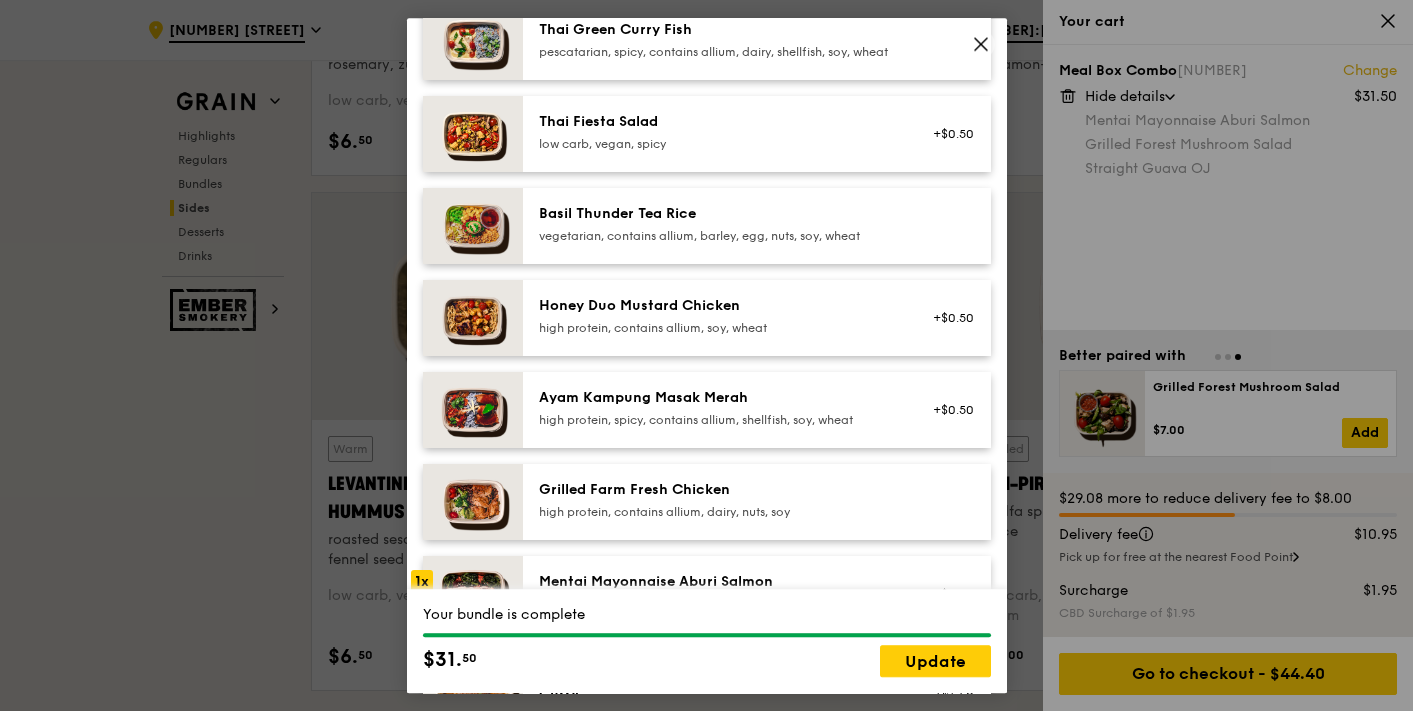 click 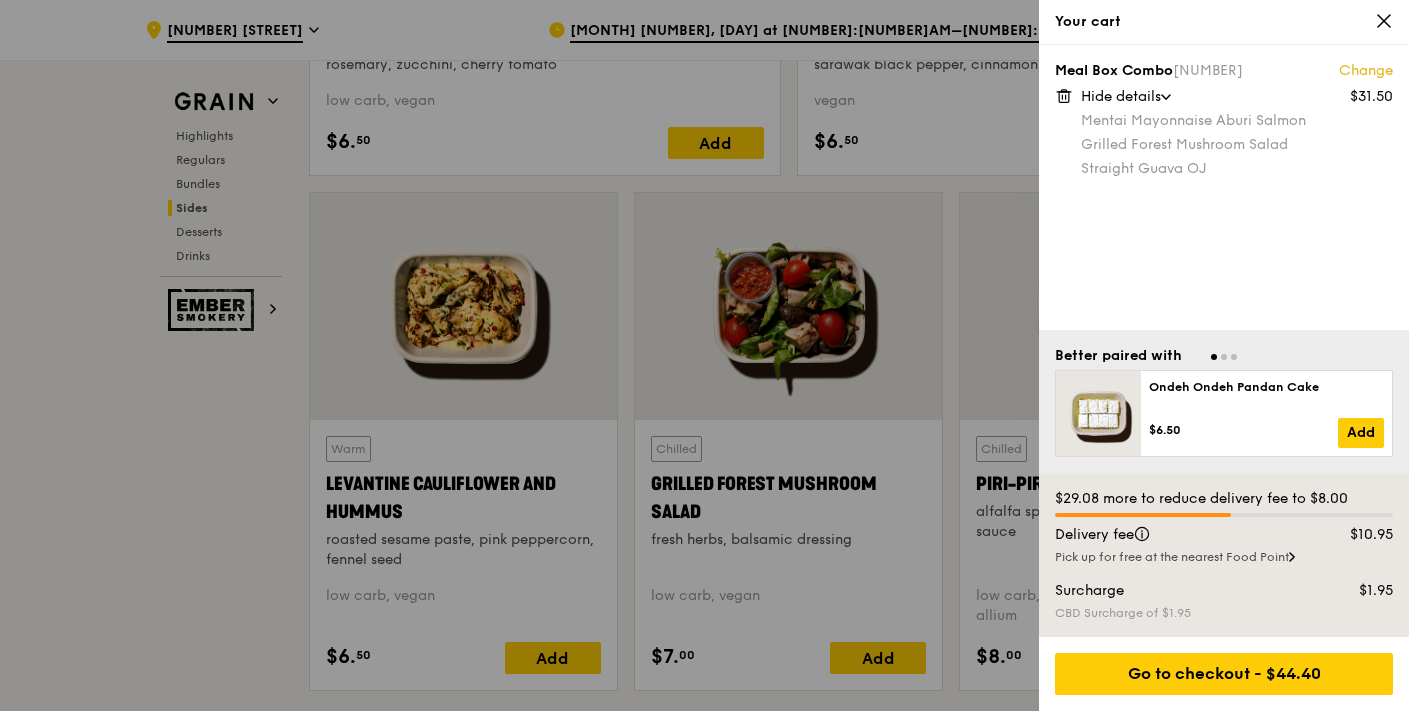 click 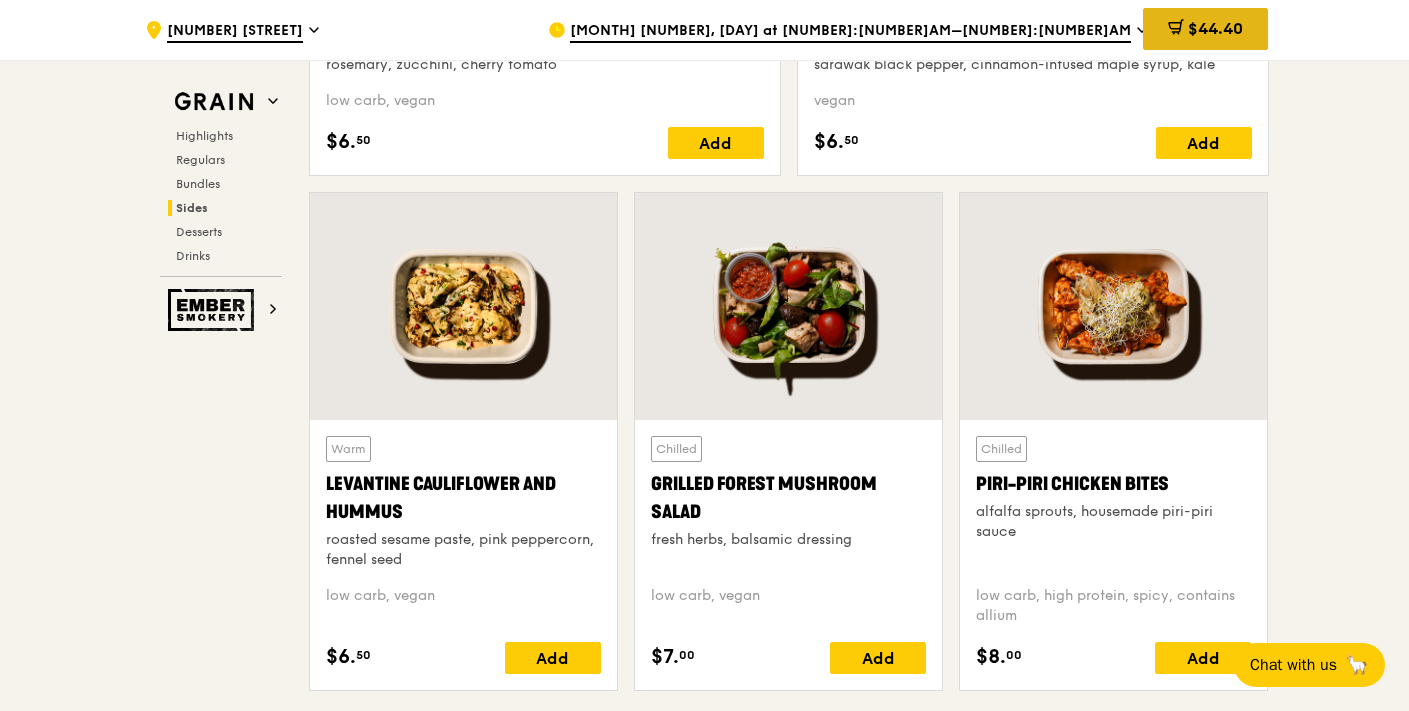 drag, startPoint x: 1212, startPoint y: 31, endPoint x: 1202, endPoint y: 24, distance: 12.206555 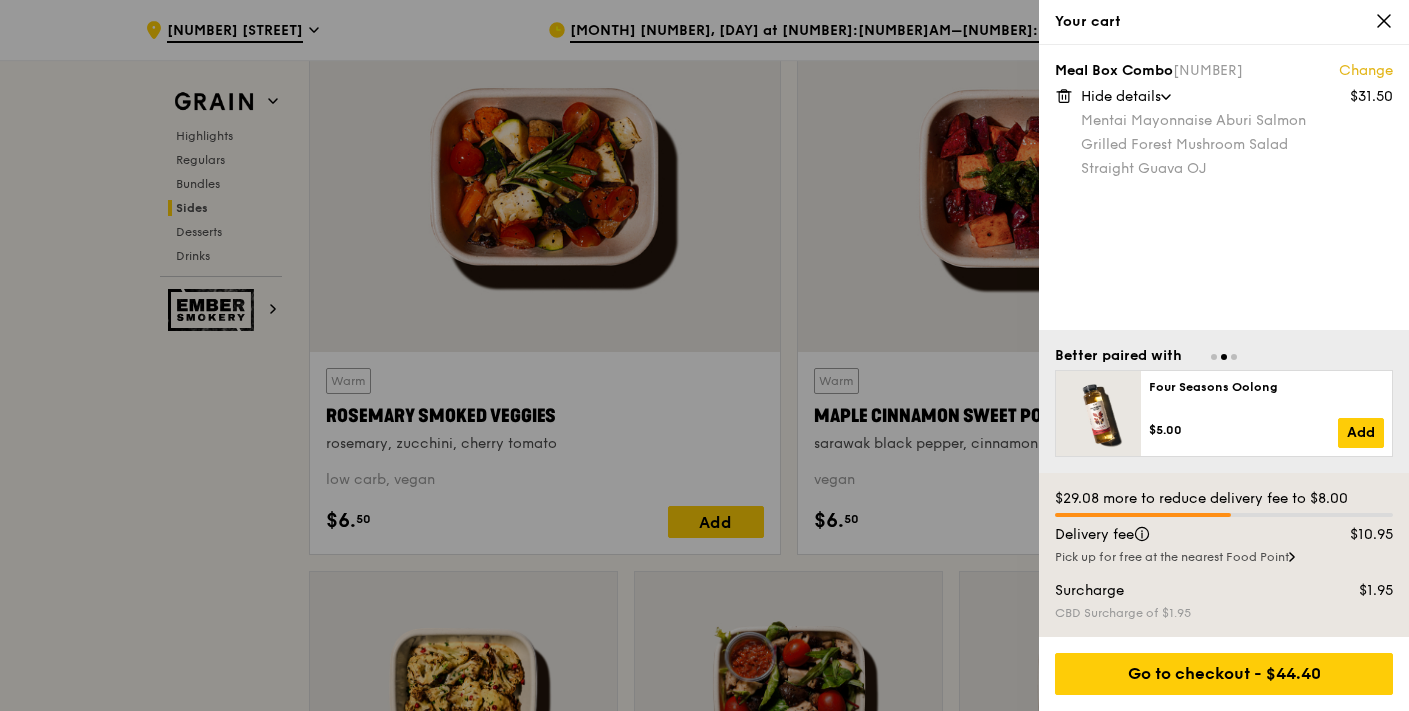 scroll, scrollTop: 4360, scrollLeft: 0, axis: vertical 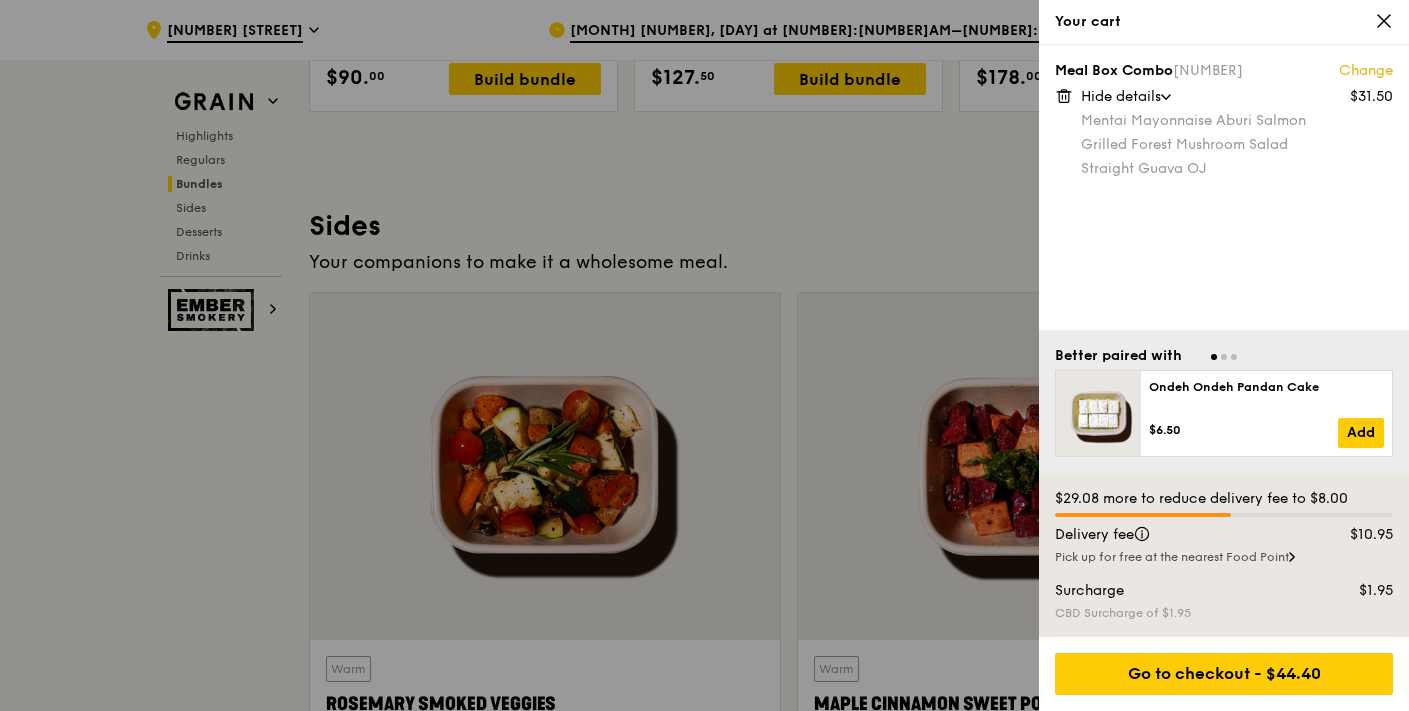 click 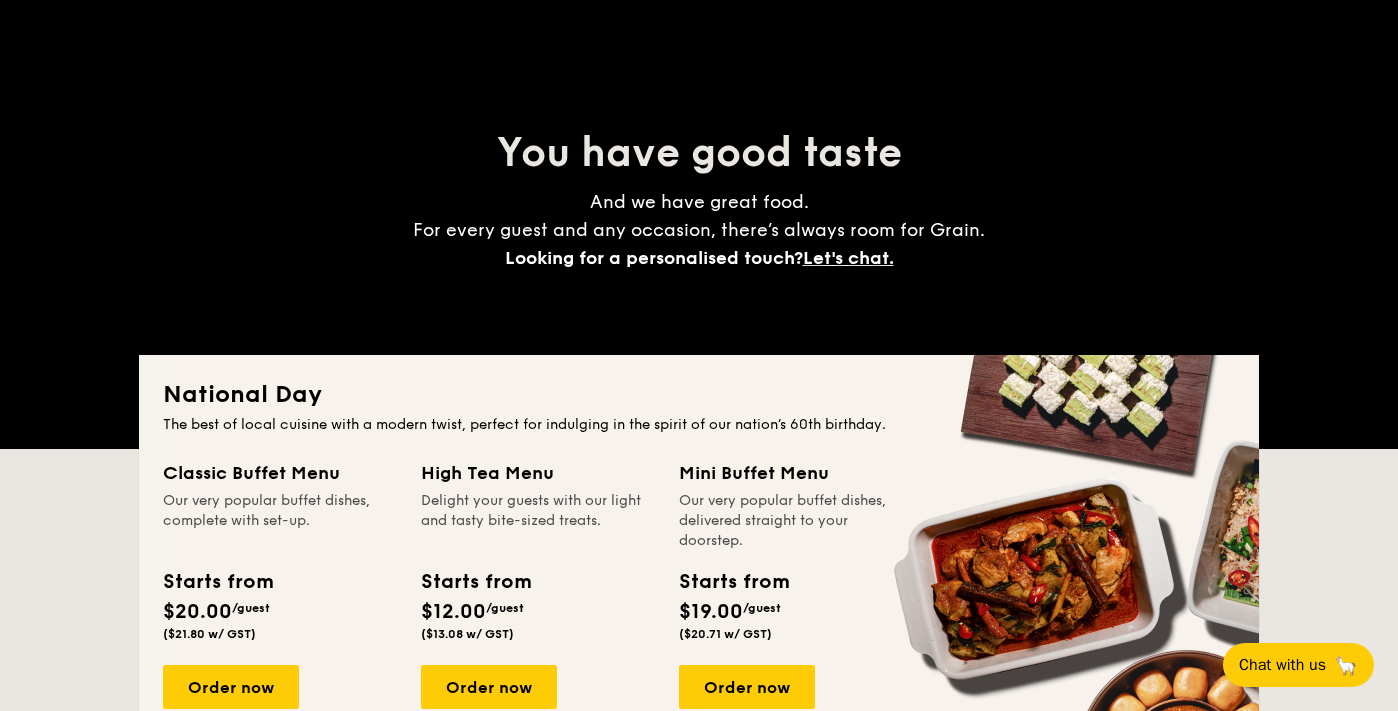 scroll, scrollTop: 0, scrollLeft: 0, axis: both 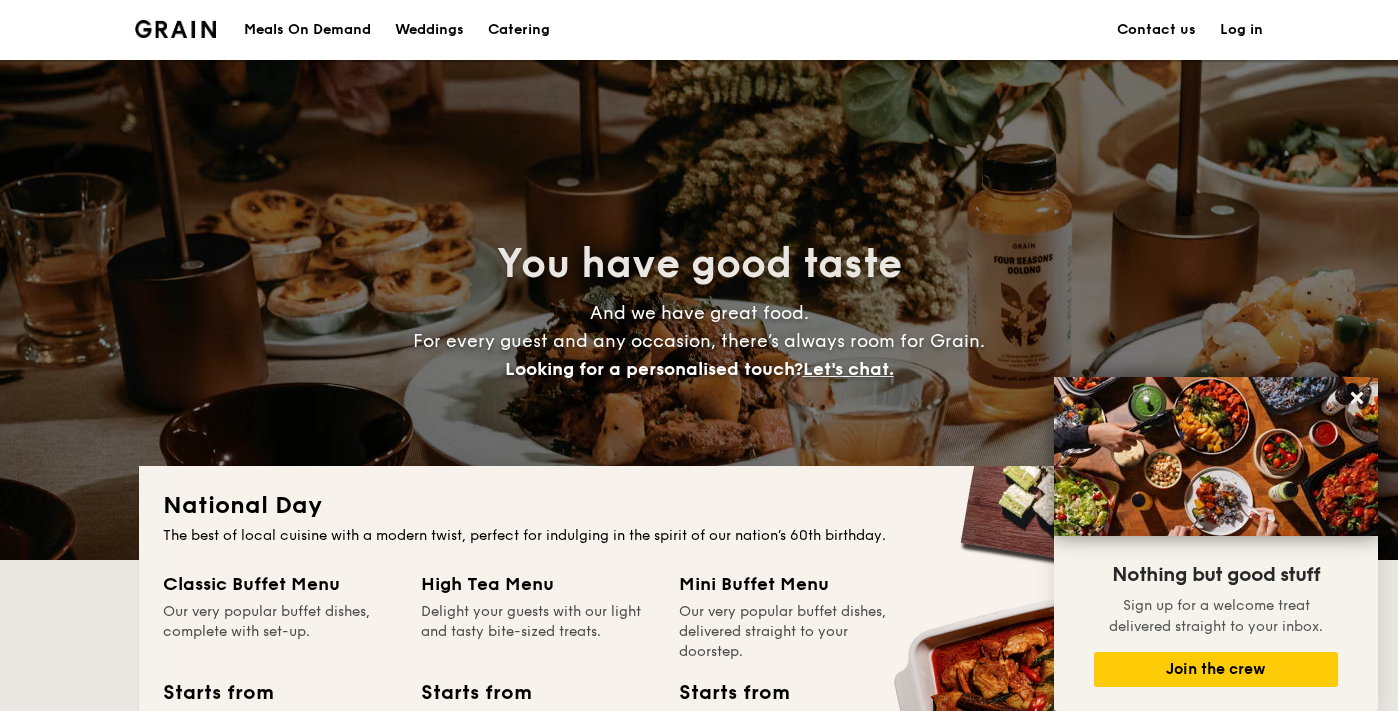 click on "Meals On Demand" at bounding box center [307, 30] 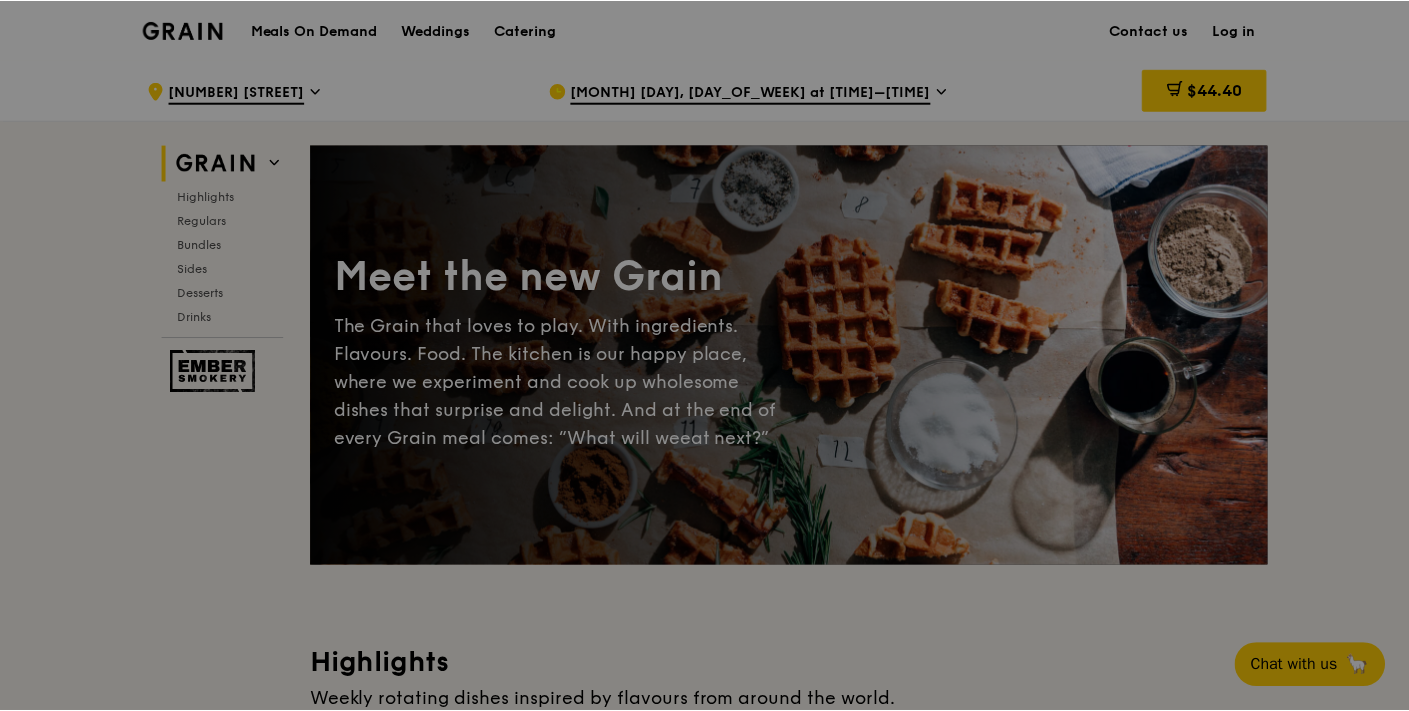 scroll, scrollTop: 0, scrollLeft: 0, axis: both 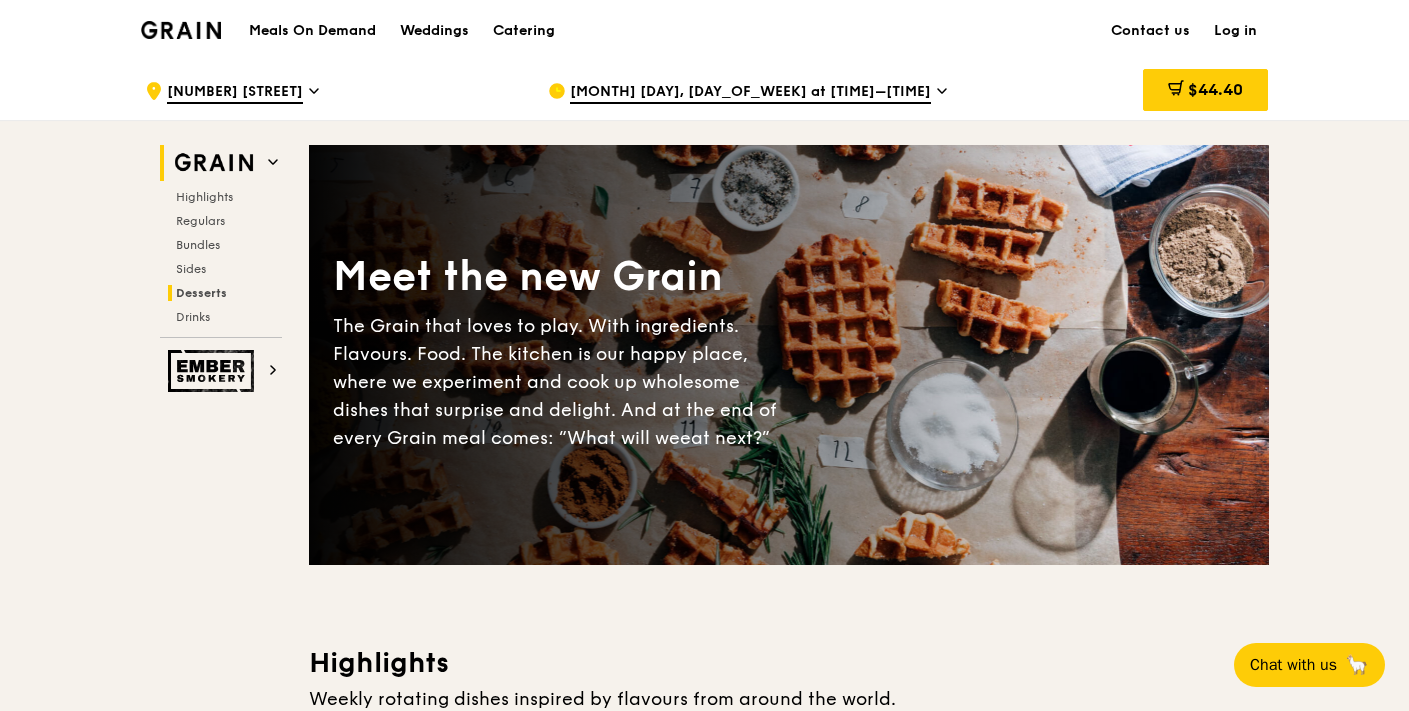 click on "Desserts" at bounding box center [201, 293] 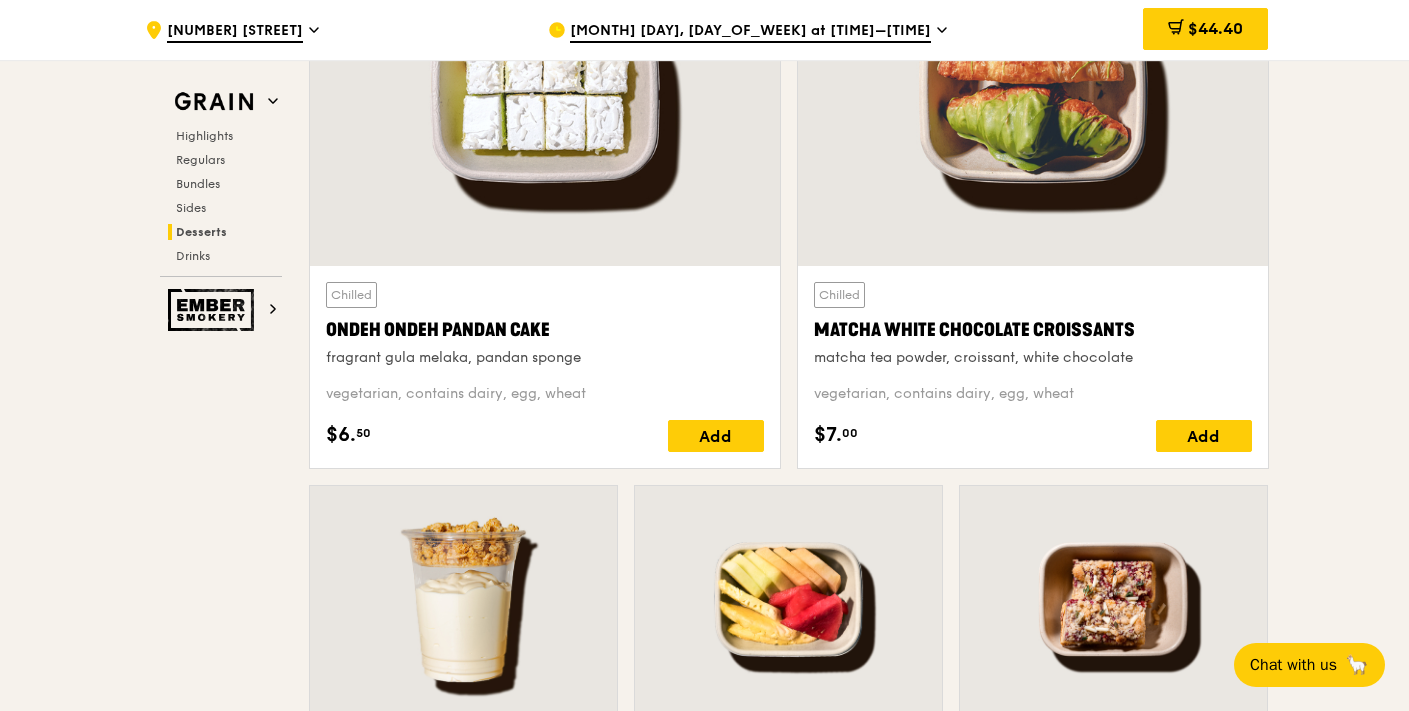 scroll, scrollTop: 6238, scrollLeft: 0, axis: vertical 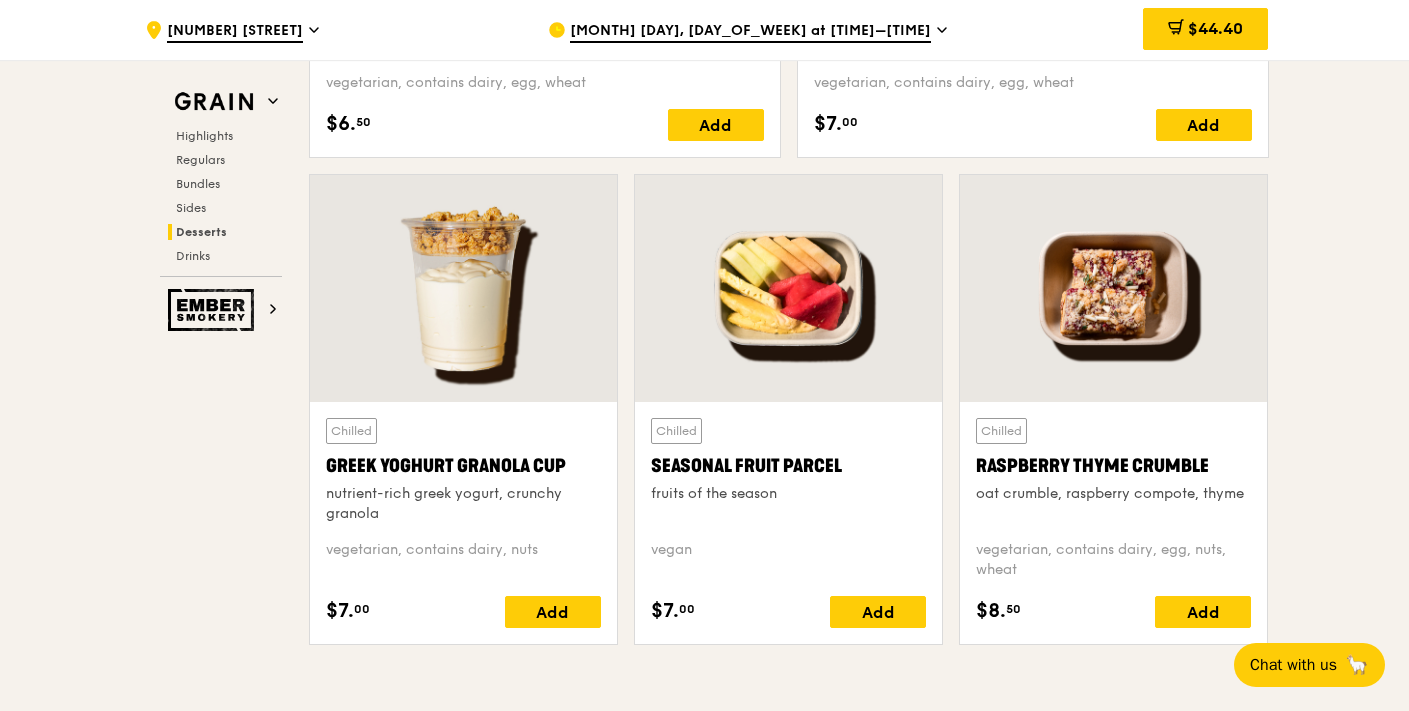 drag, startPoint x: 854, startPoint y: 464, endPoint x: 639, endPoint y: 465, distance: 215.00232 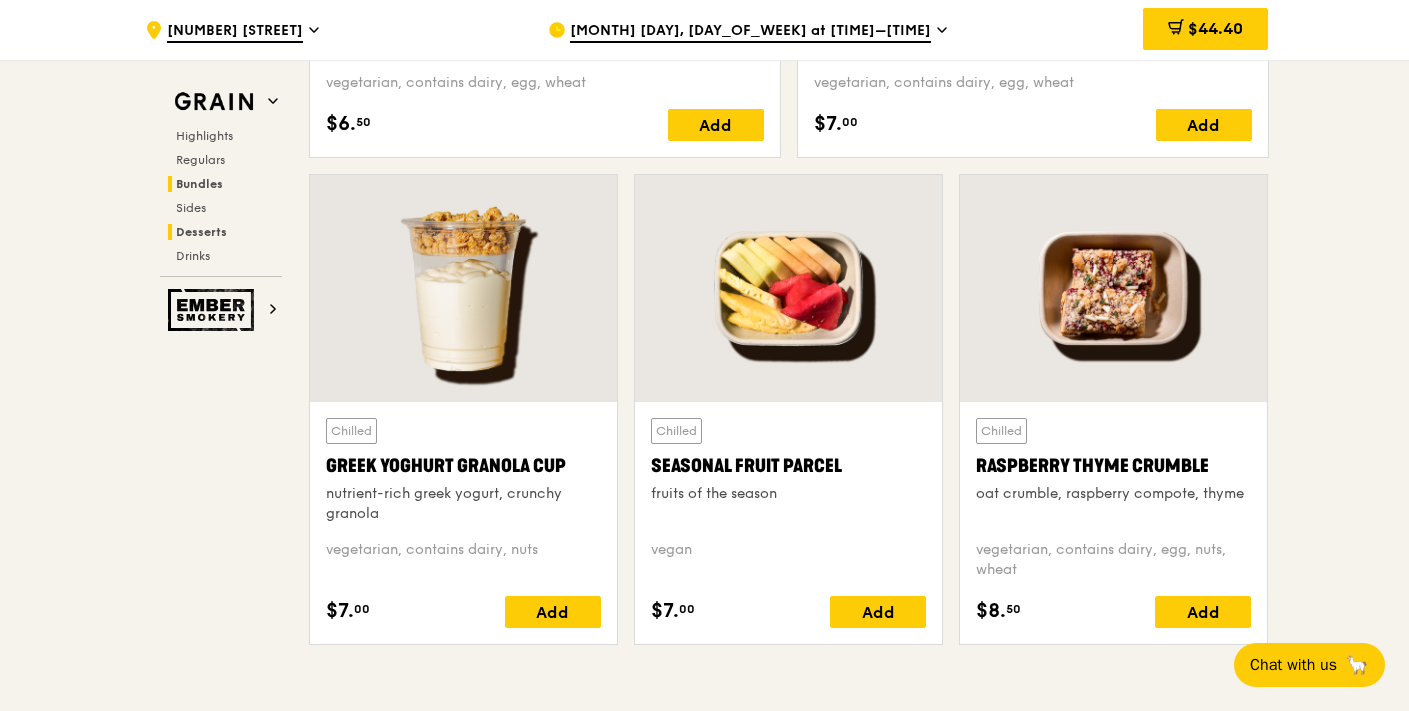click on "Bundles" at bounding box center [199, 184] 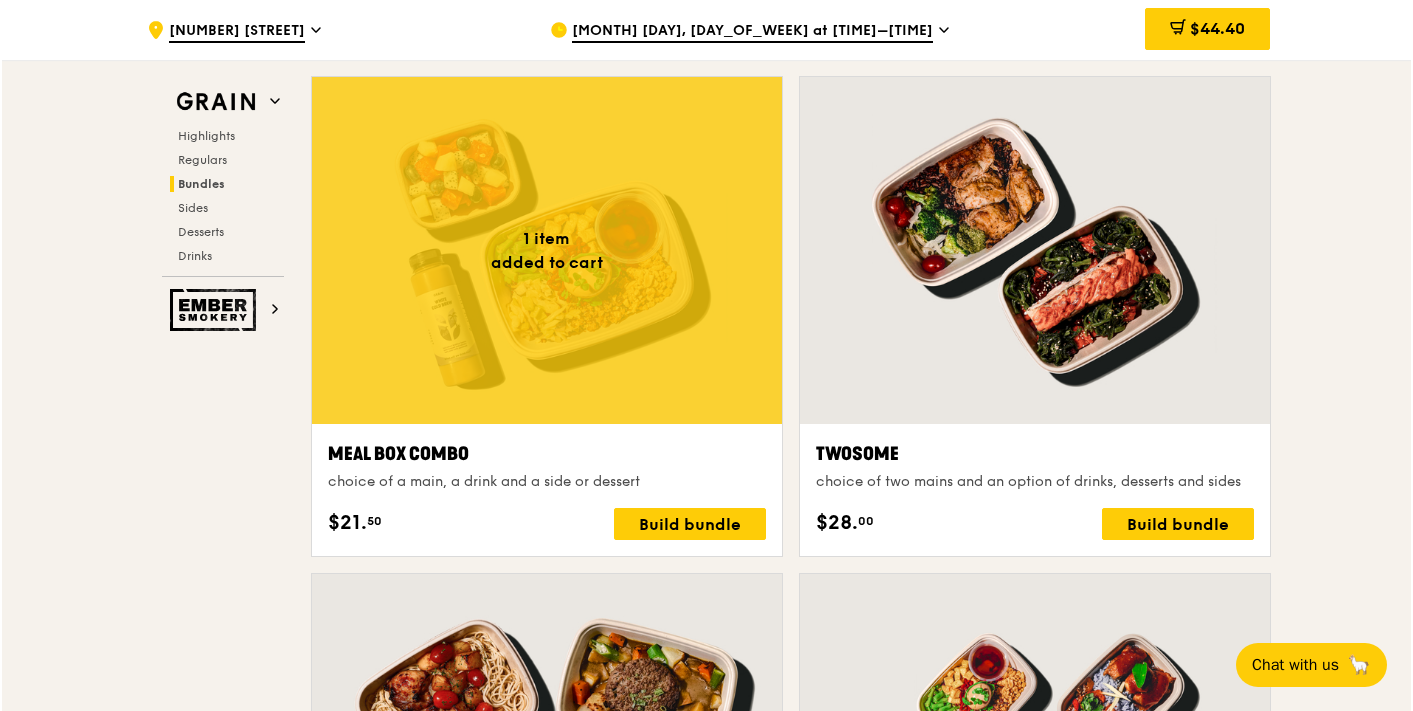 scroll, scrollTop: 2860, scrollLeft: 0, axis: vertical 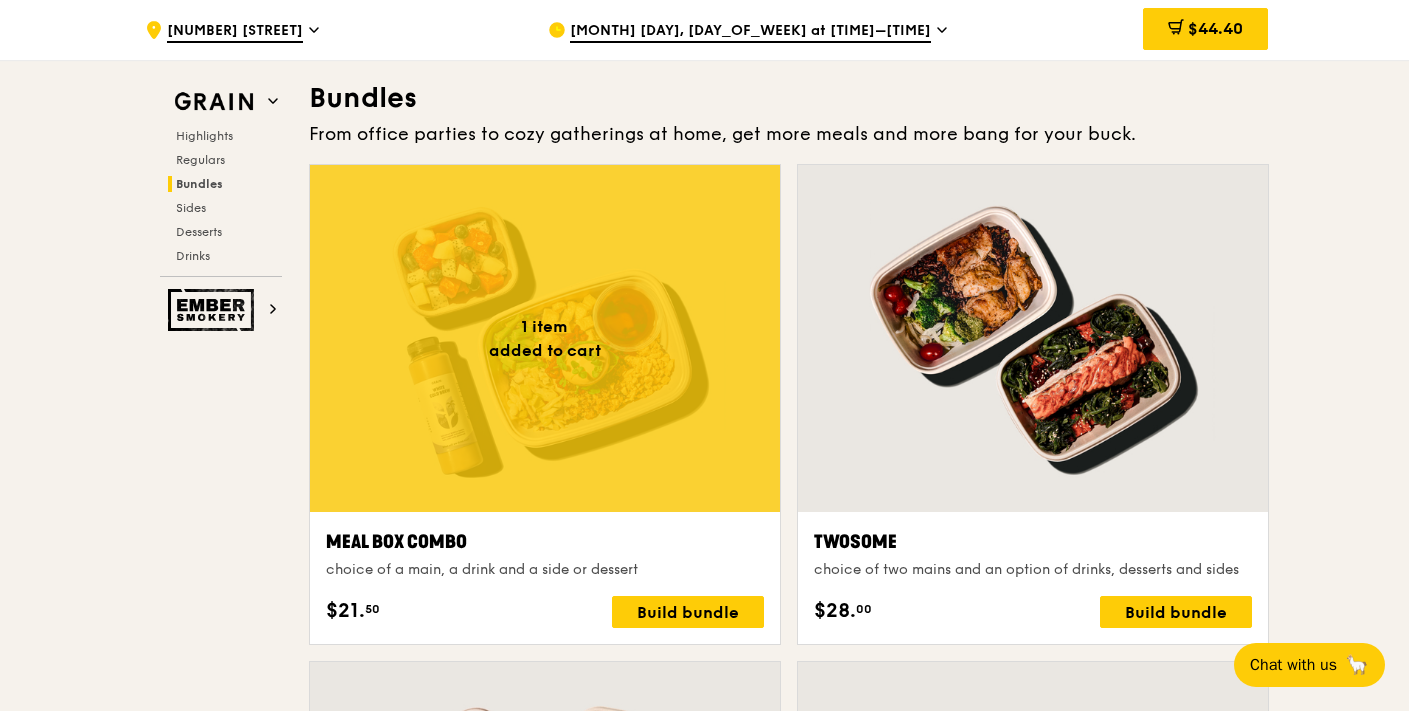 drag, startPoint x: 470, startPoint y: 538, endPoint x: 325, endPoint y: 538, distance: 145 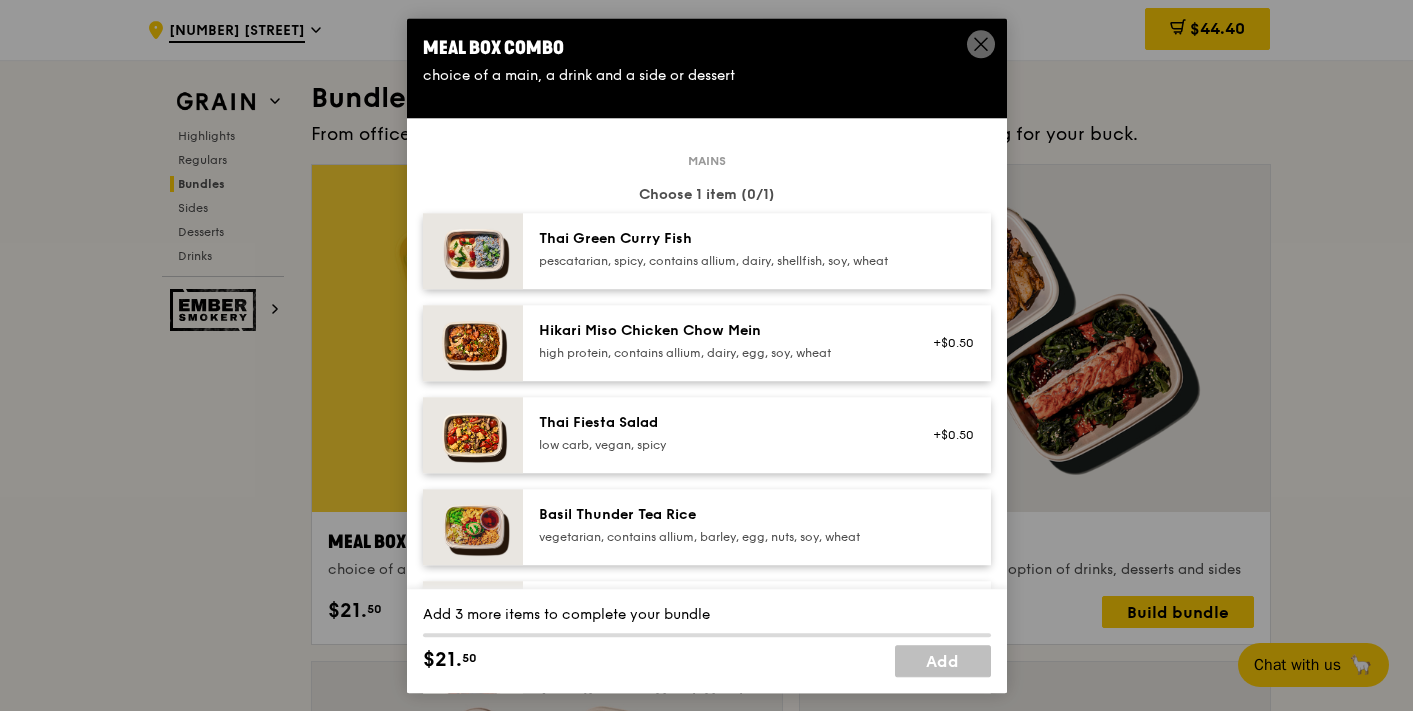 copy on "Meal Box Combo" 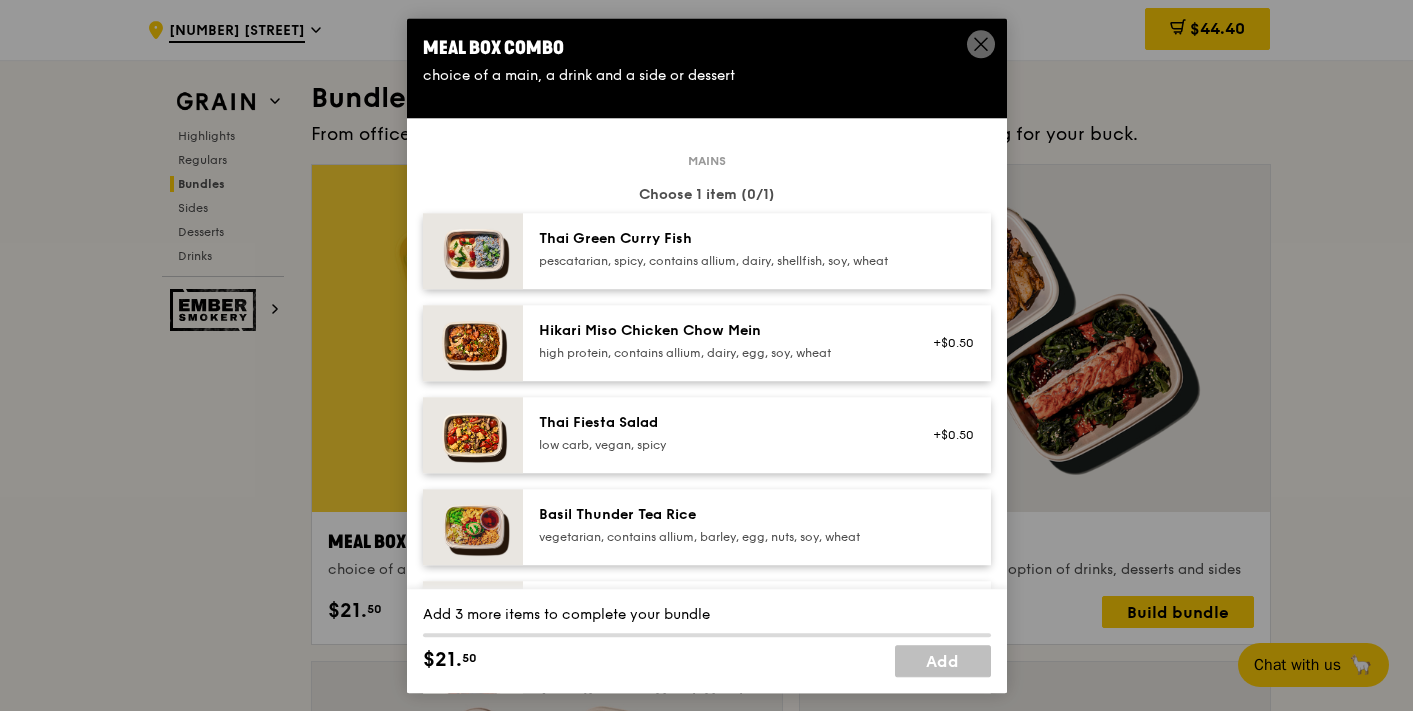 drag, startPoint x: 565, startPoint y: 47, endPoint x: 424, endPoint y: 51, distance: 141.05673 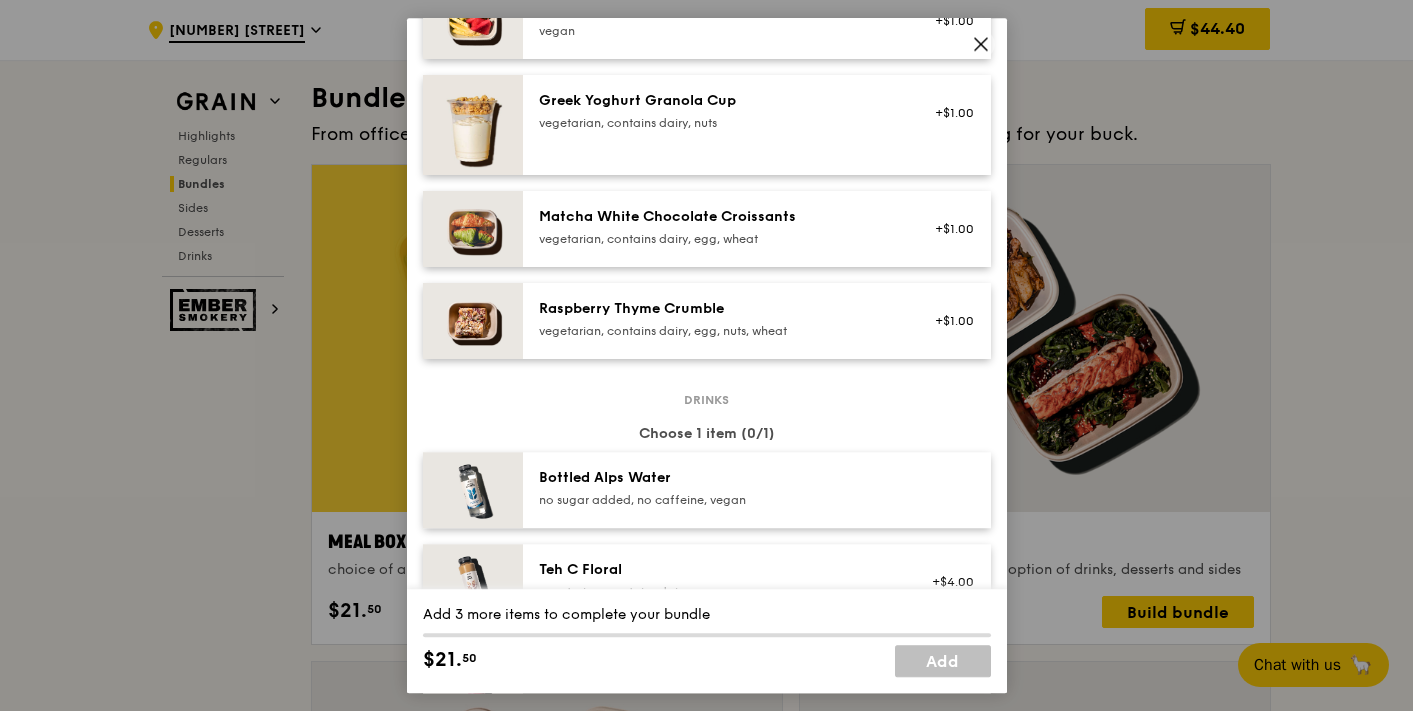 scroll, scrollTop: 1668, scrollLeft: 0, axis: vertical 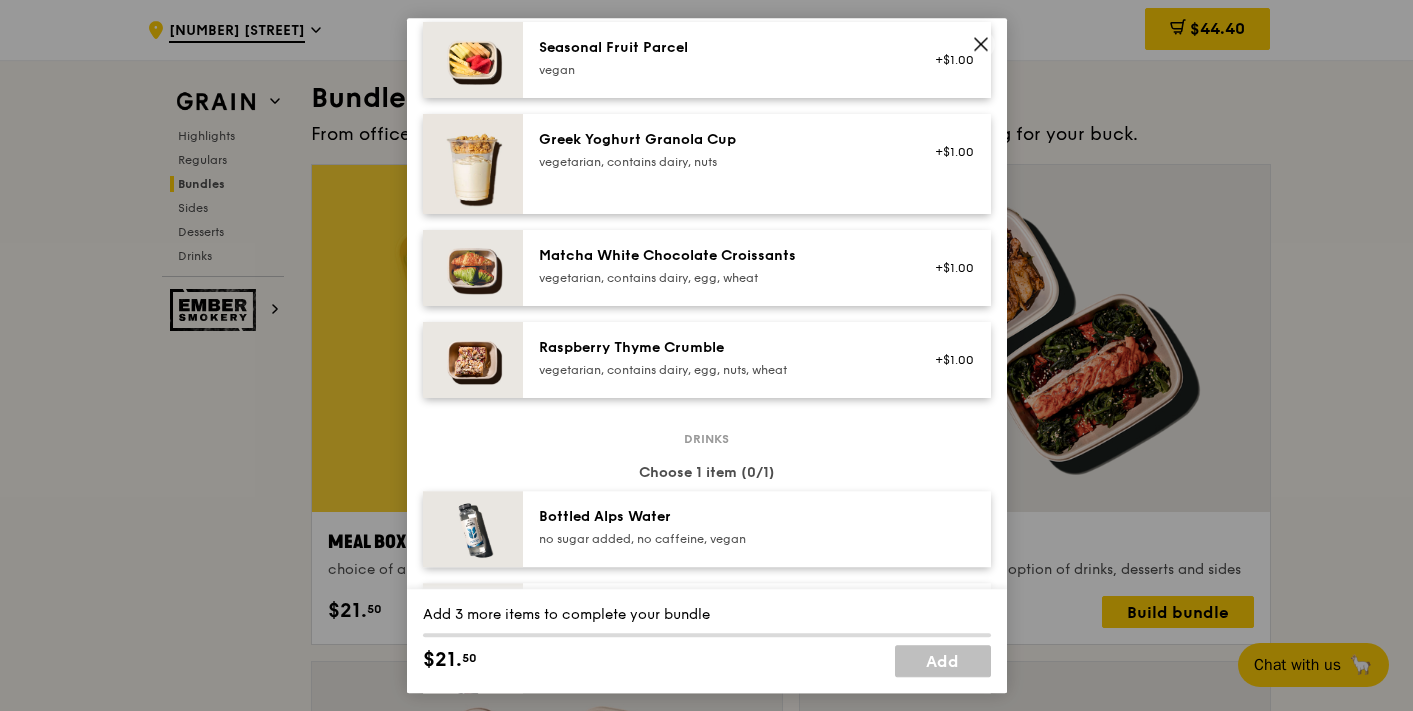 drag, startPoint x: 691, startPoint y: 58, endPoint x: 559, endPoint y: 67, distance: 132.30646 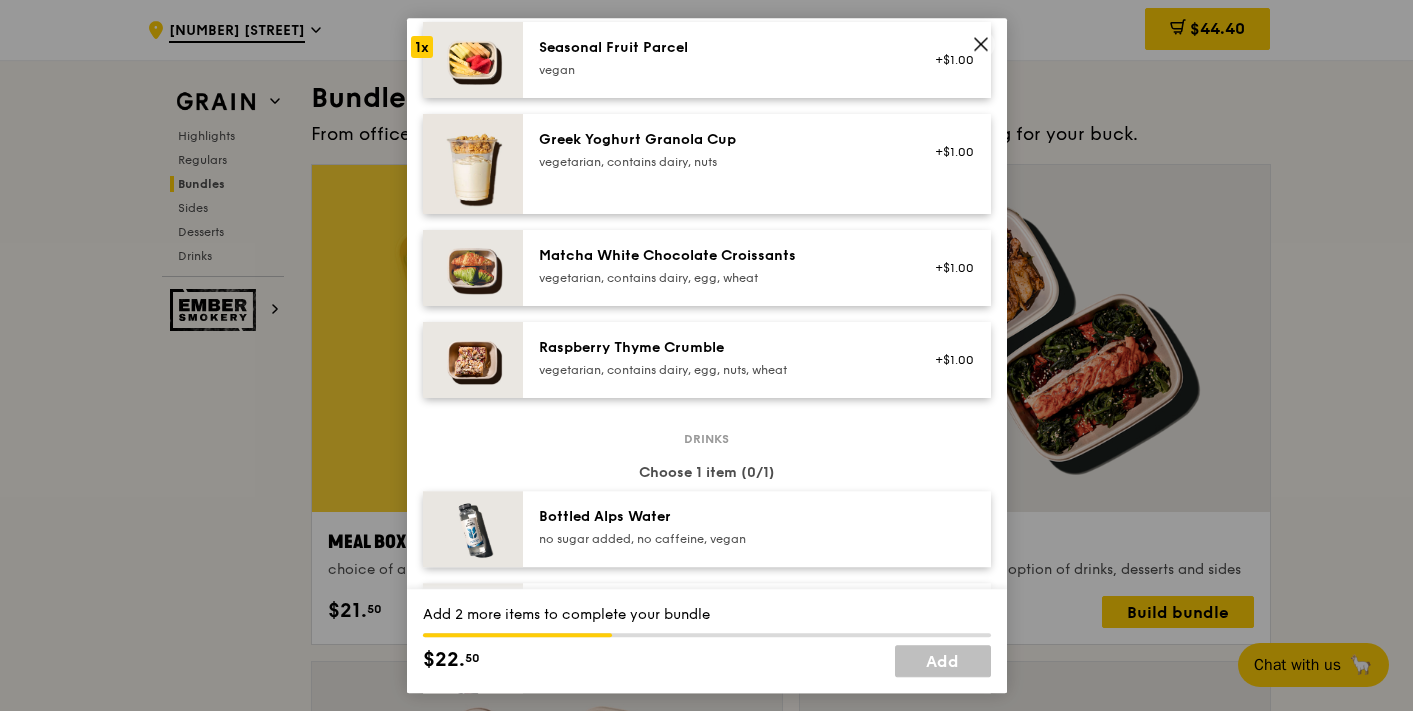 drag, startPoint x: 539, startPoint y: 60, endPoint x: 676, endPoint y: 49, distance: 137.4409 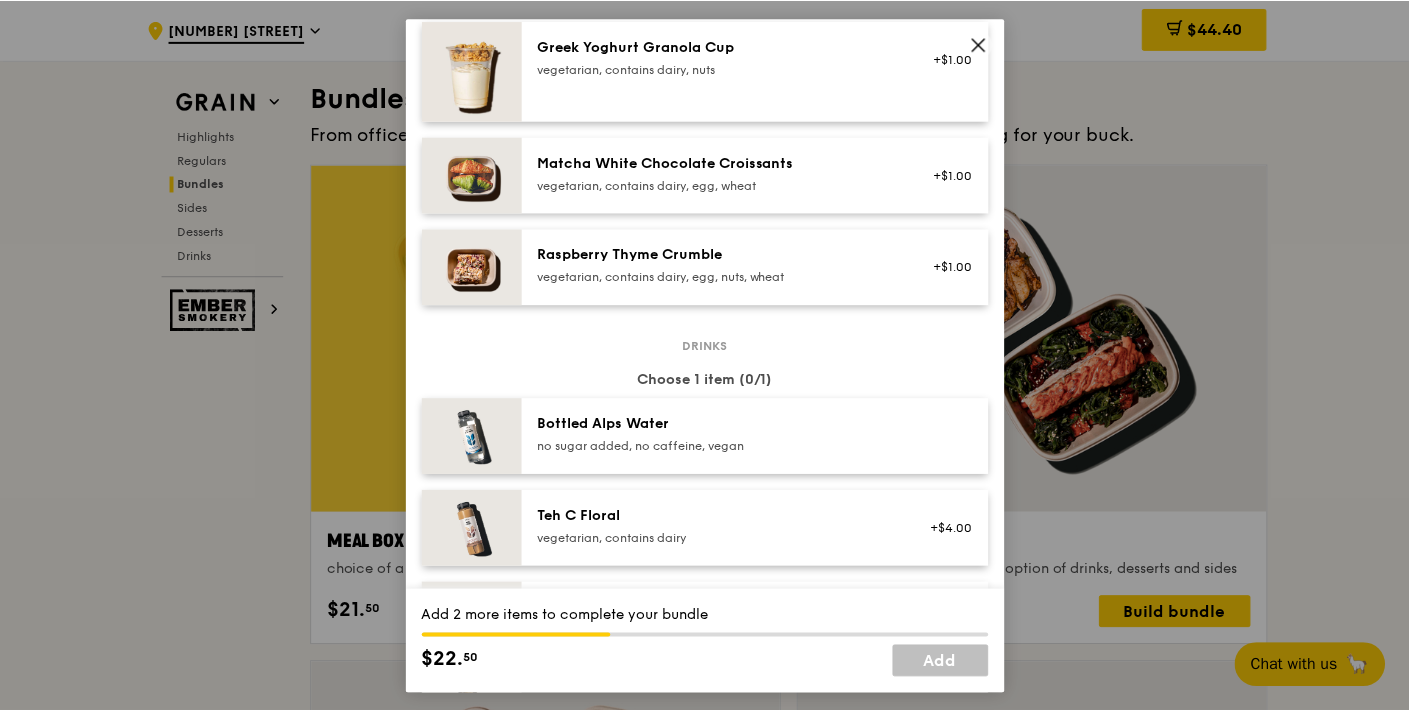 scroll, scrollTop: 1636, scrollLeft: 0, axis: vertical 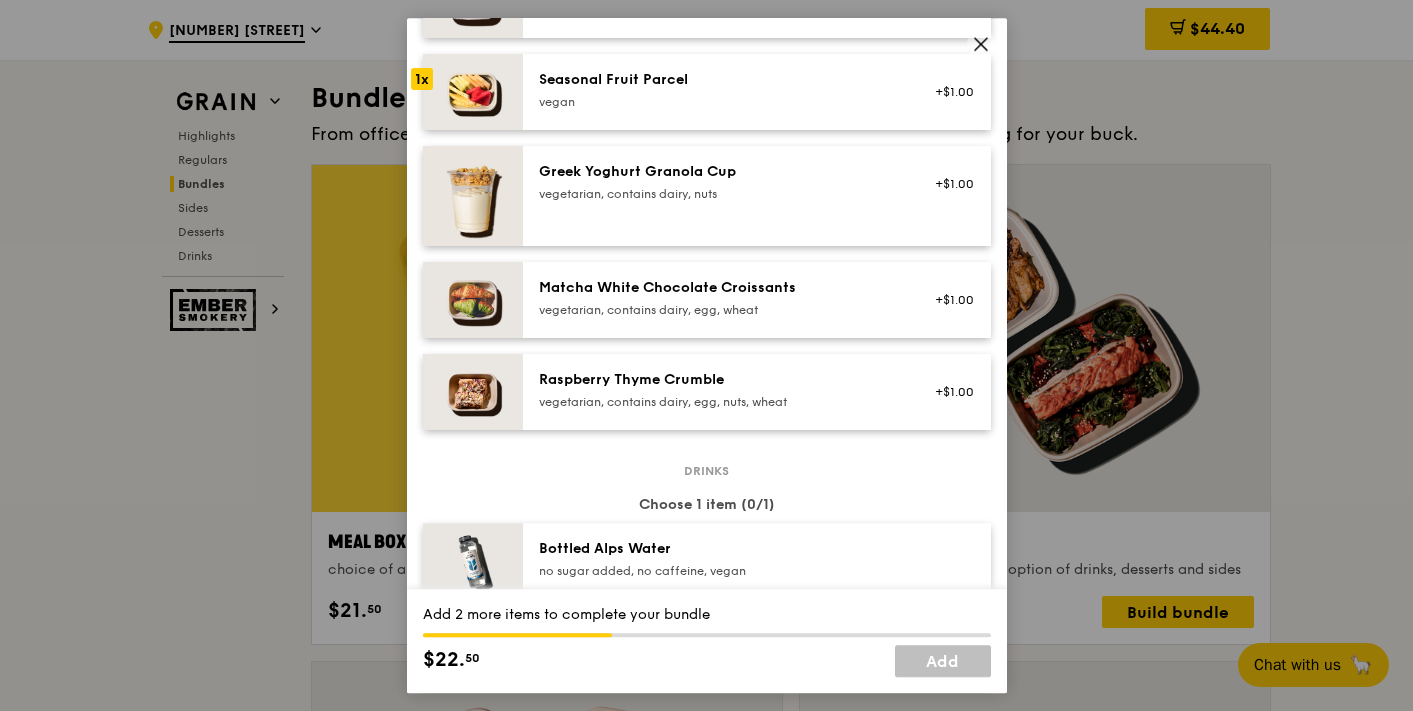 click 